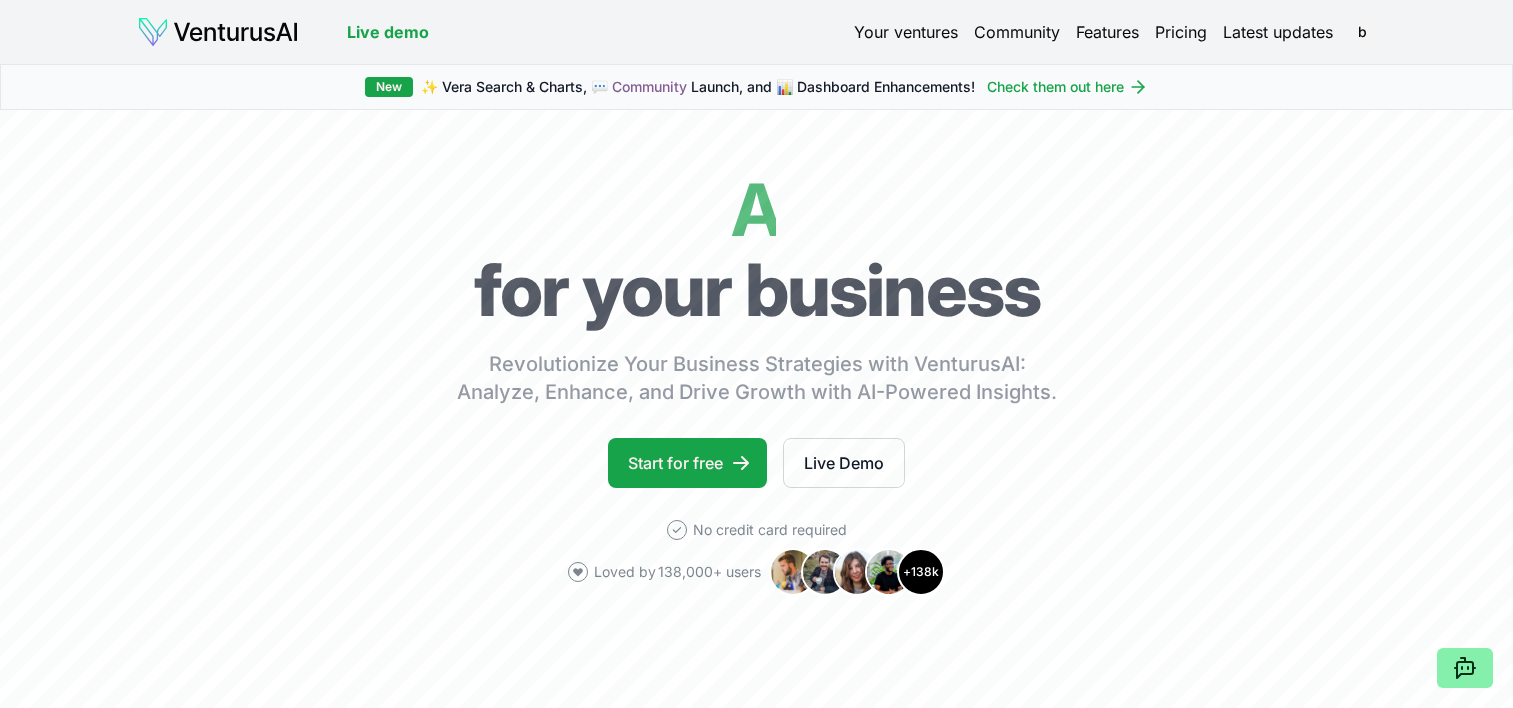 scroll, scrollTop: 0, scrollLeft: 0, axis: both 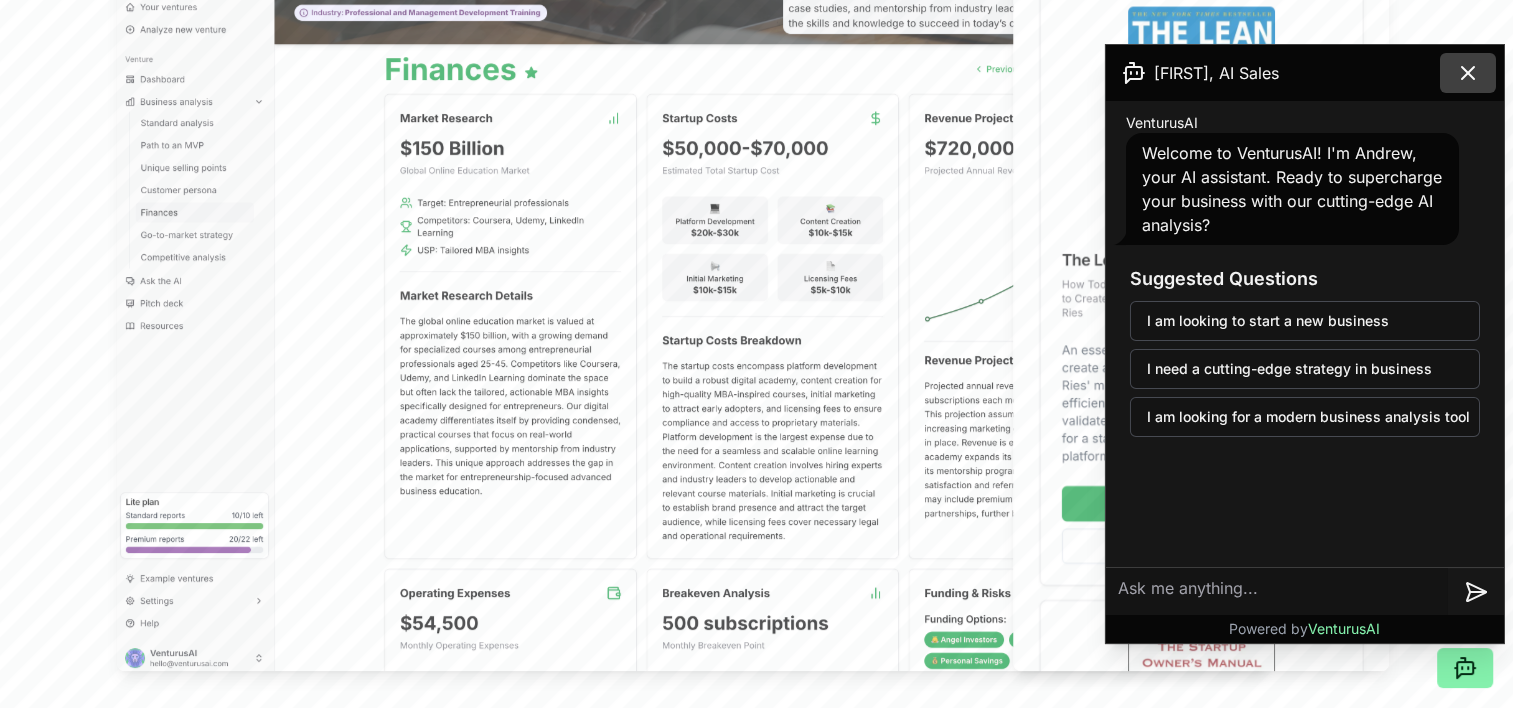 click 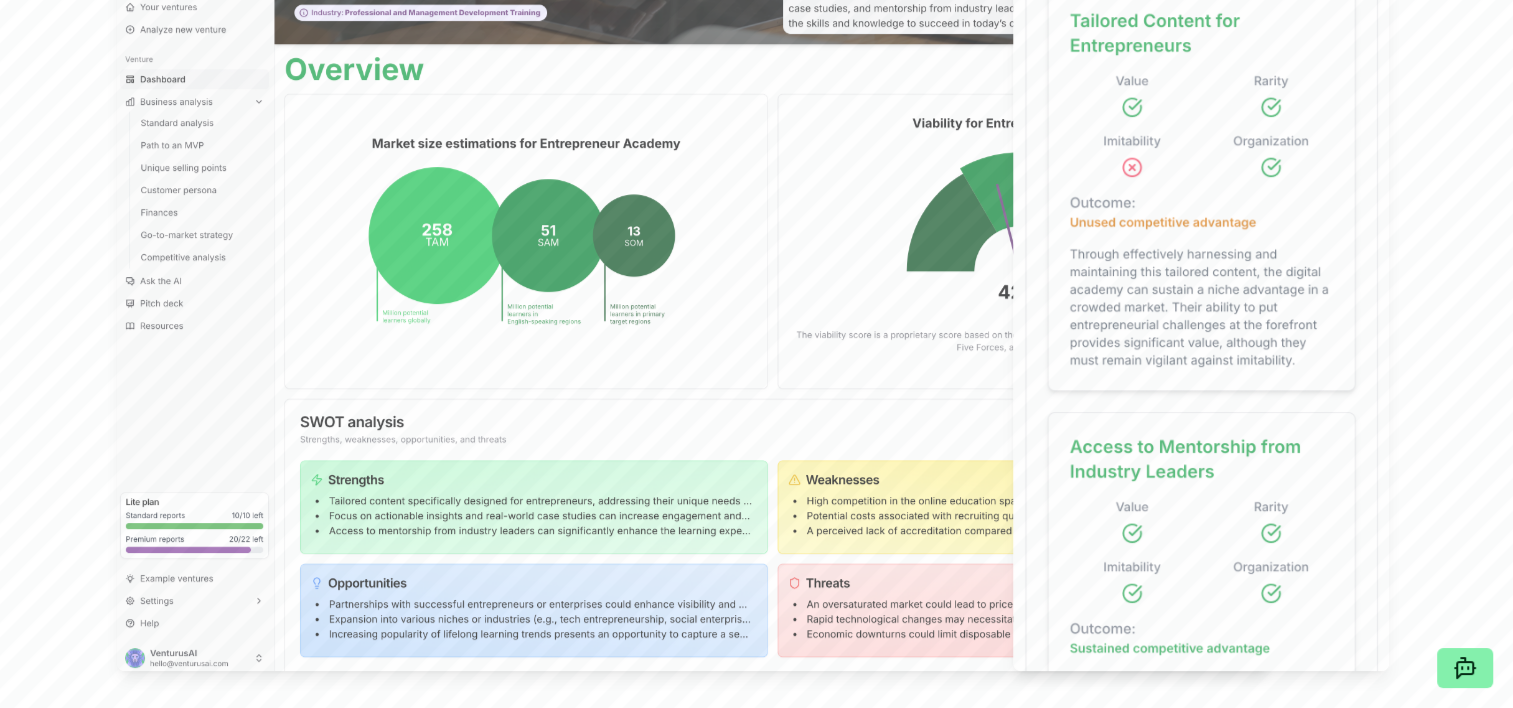 scroll, scrollTop: 0, scrollLeft: 0, axis: both 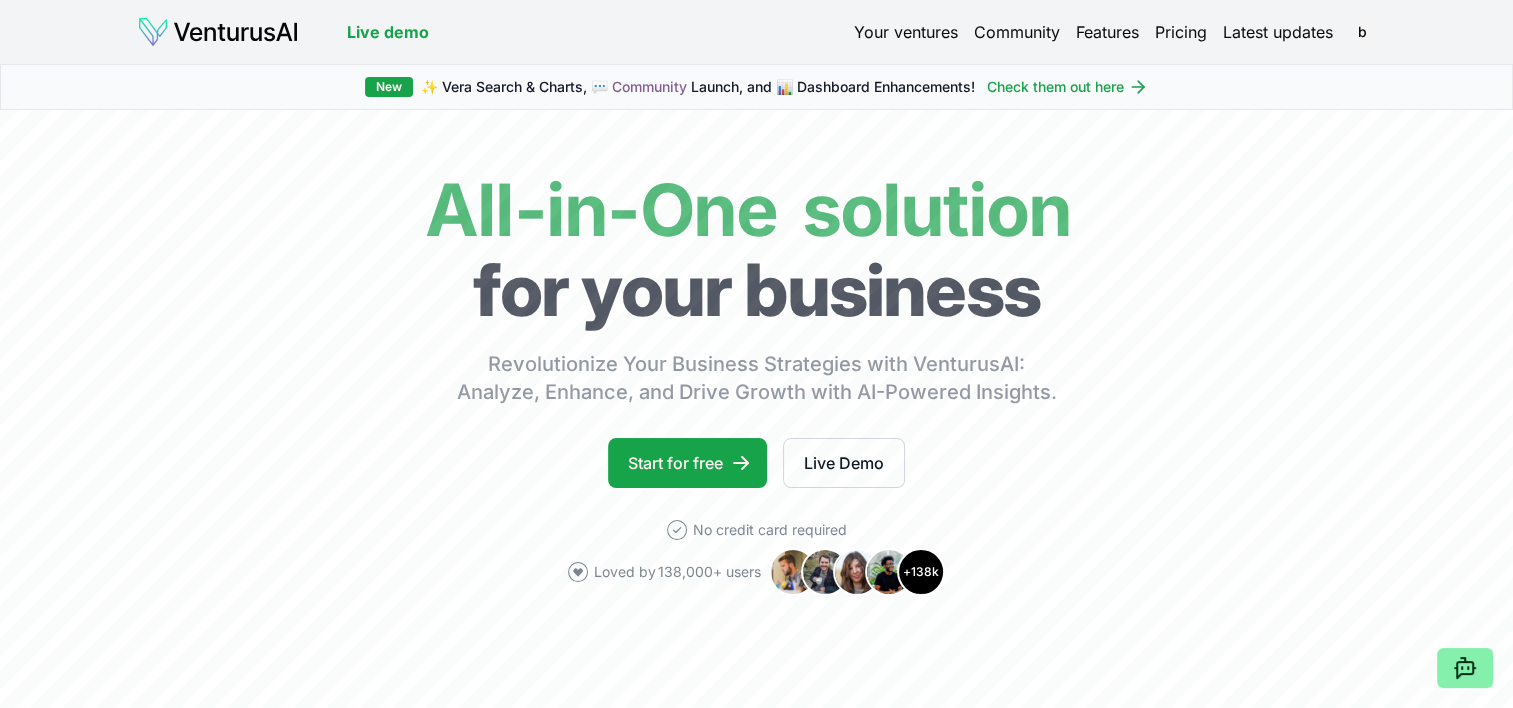 click on "Your ventures" at bounding box center (906, 32) 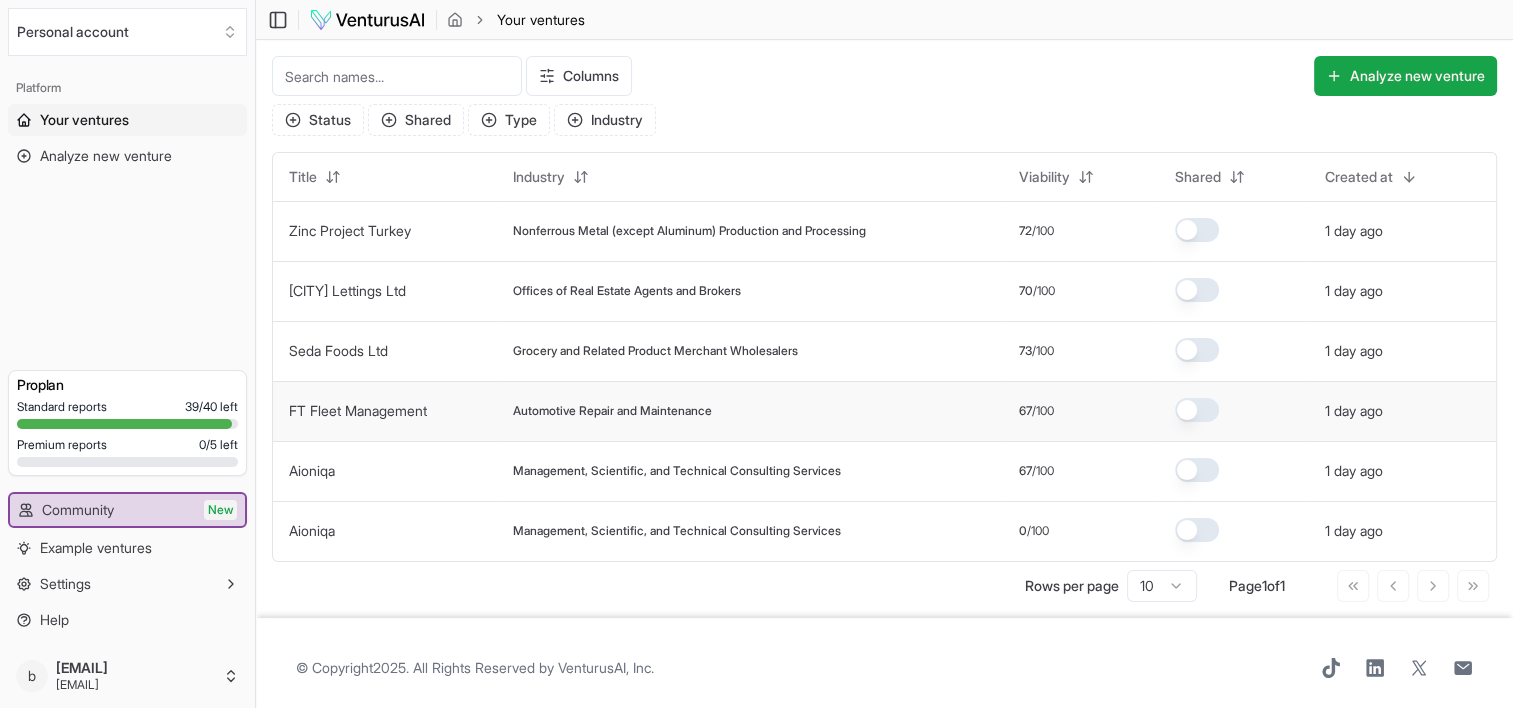 click on "Automotive Repair and Maintenance" at bounding box center (612, 411) 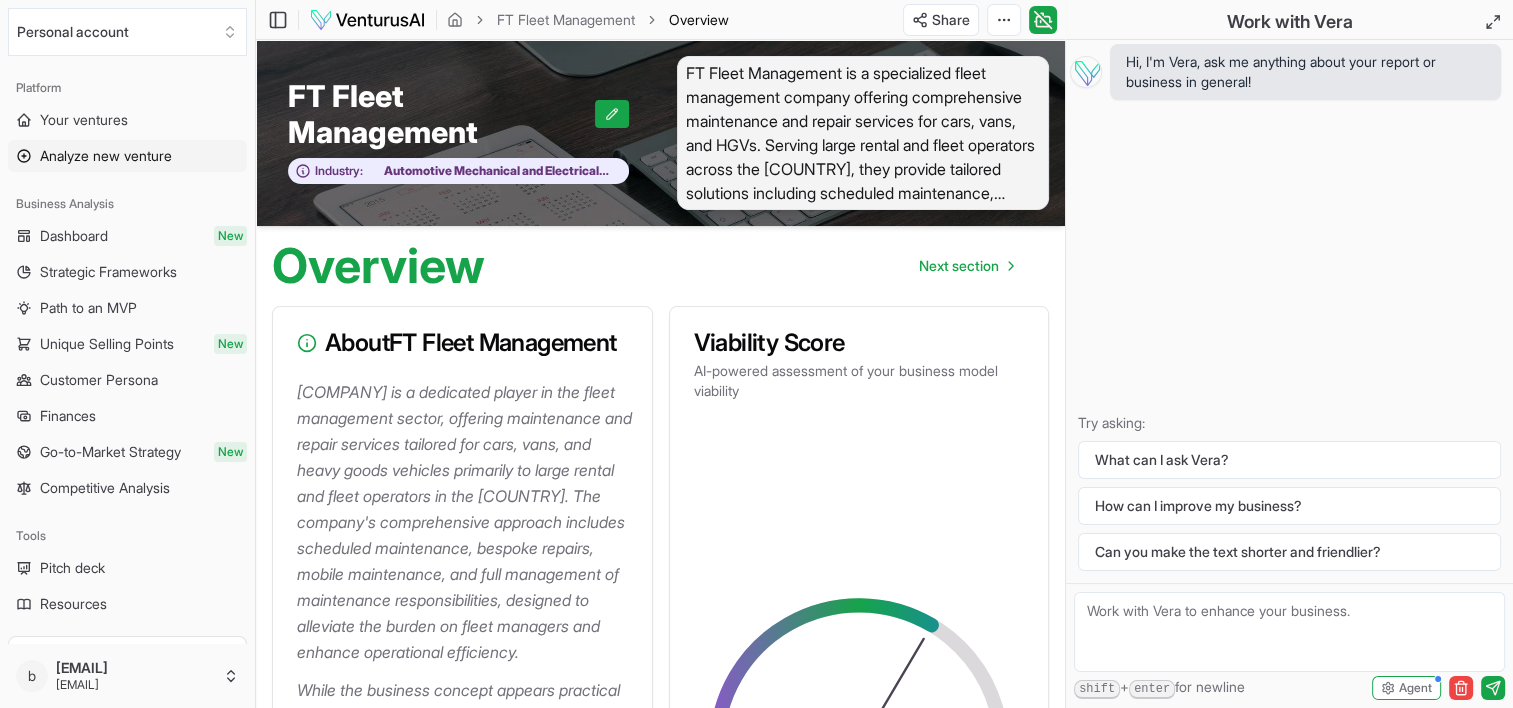 click on "Analyze new venture" at bounding box center [106, 156] 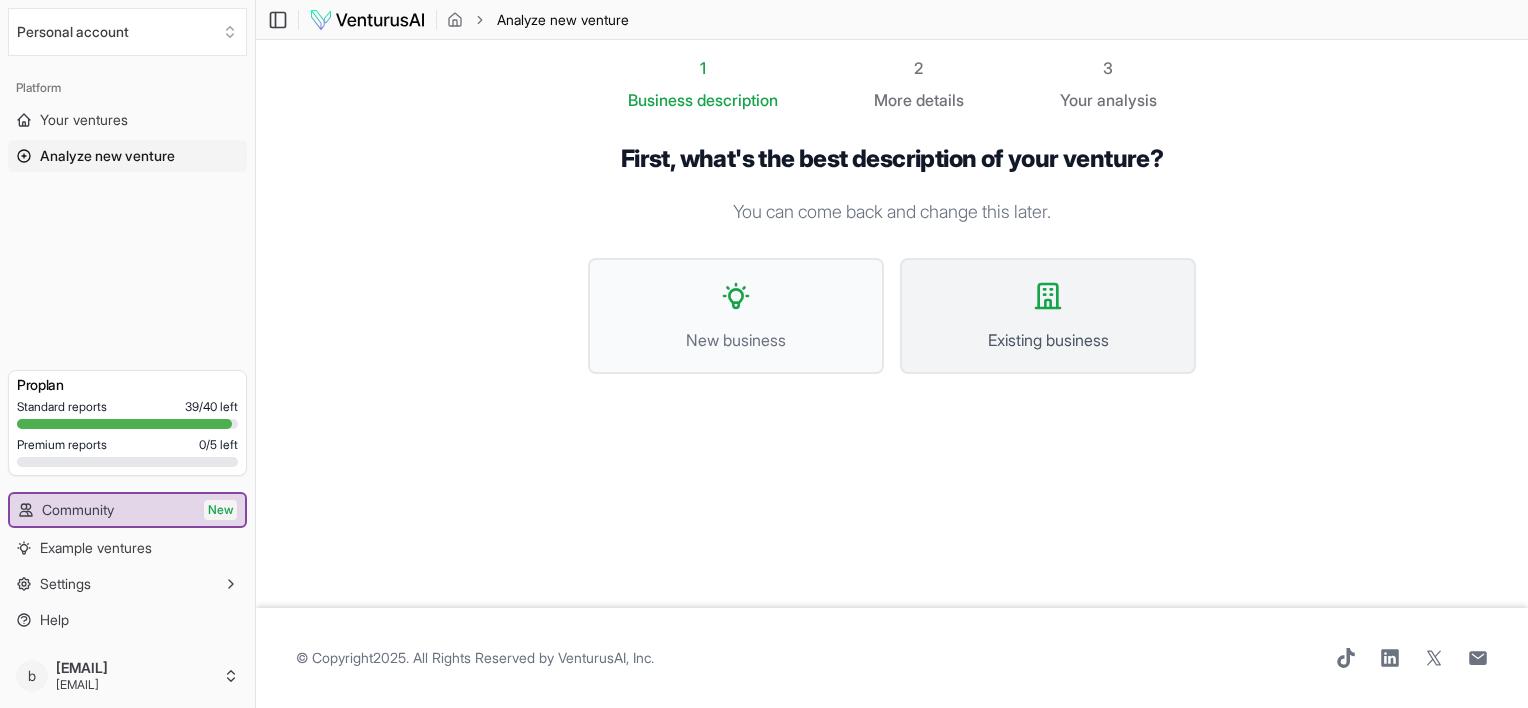 click on "Existing business" at bounding box center (1048, 316) 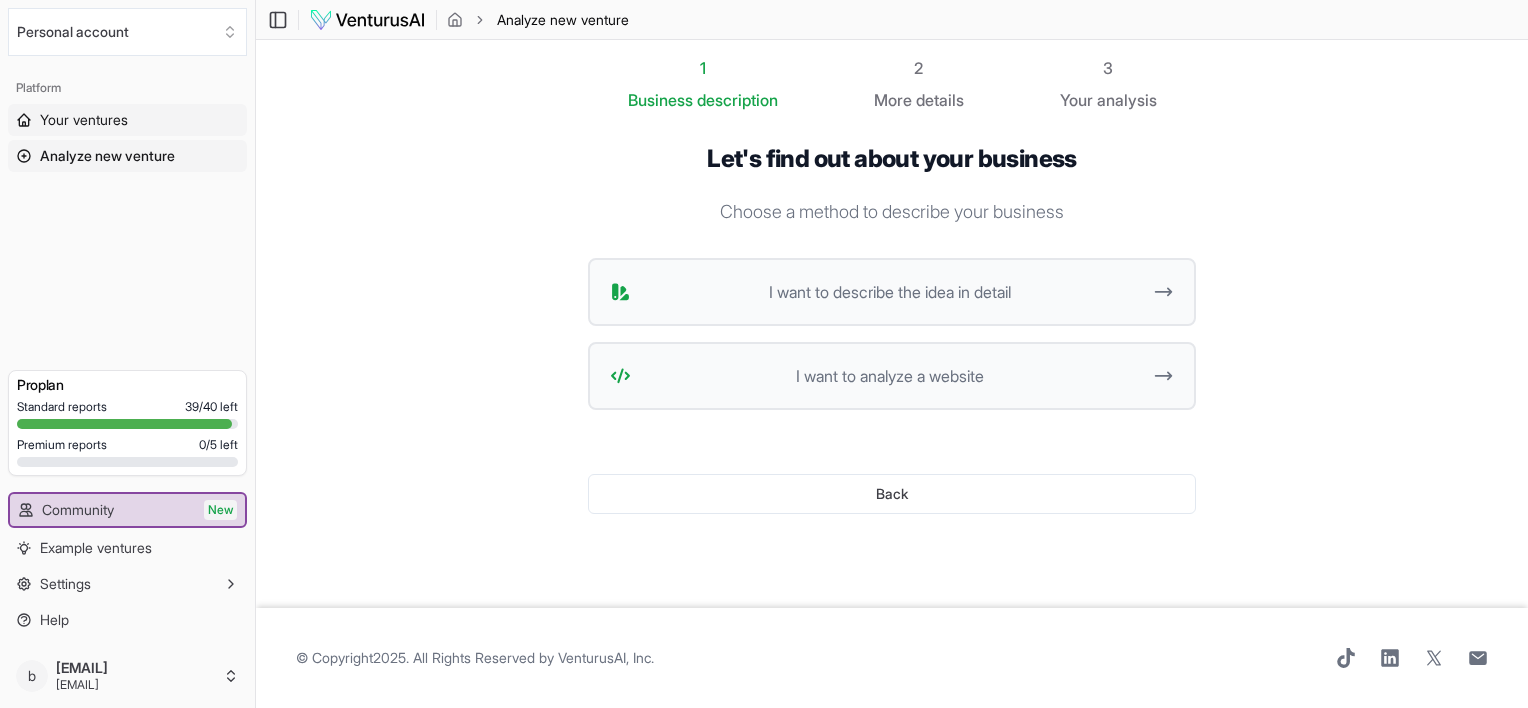 click on "Your ventures" at bounding box center [84, 120] 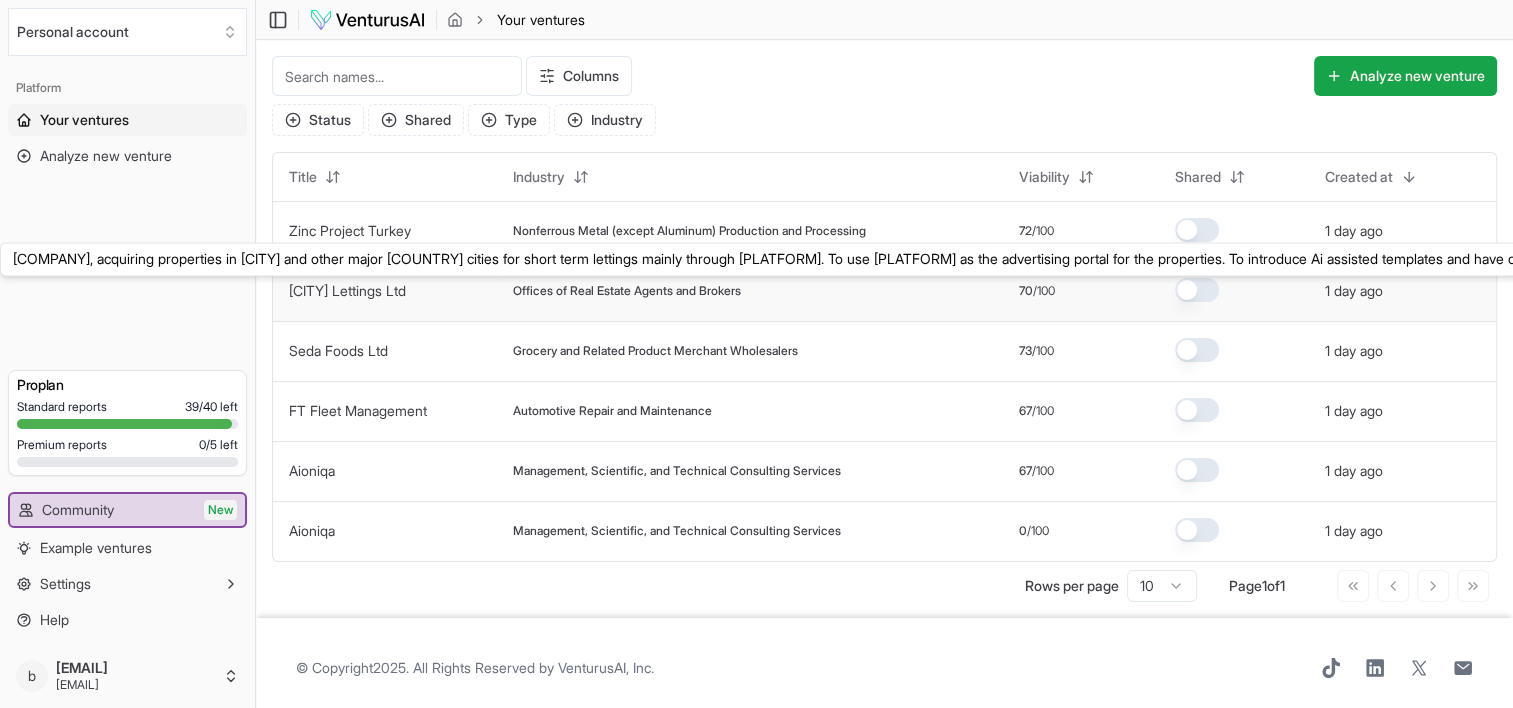 click on "[CITY] Lettings Ltd" at bounding box center [347, 290] 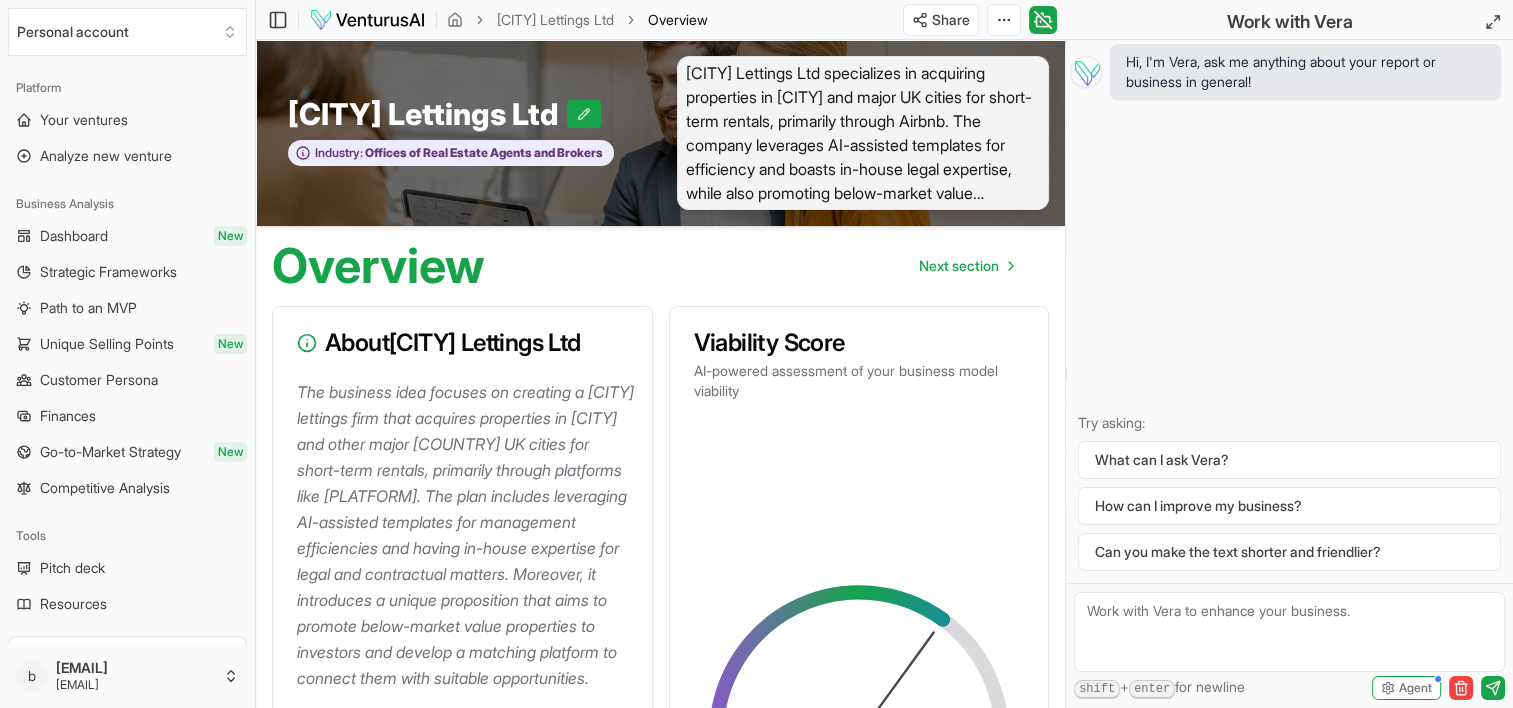 click on "[CITY] Lettings Ltd specializes in acquiring properties in [CITY] and major UK cities for short-term rentals, primarily through Airbnb. The company leverages AI-assisted templates for efficiency and boasts in-house legal expertise, while also promoting below-market value properties and land to investors via a newly established matching platform." at bounding box center (863, 133) 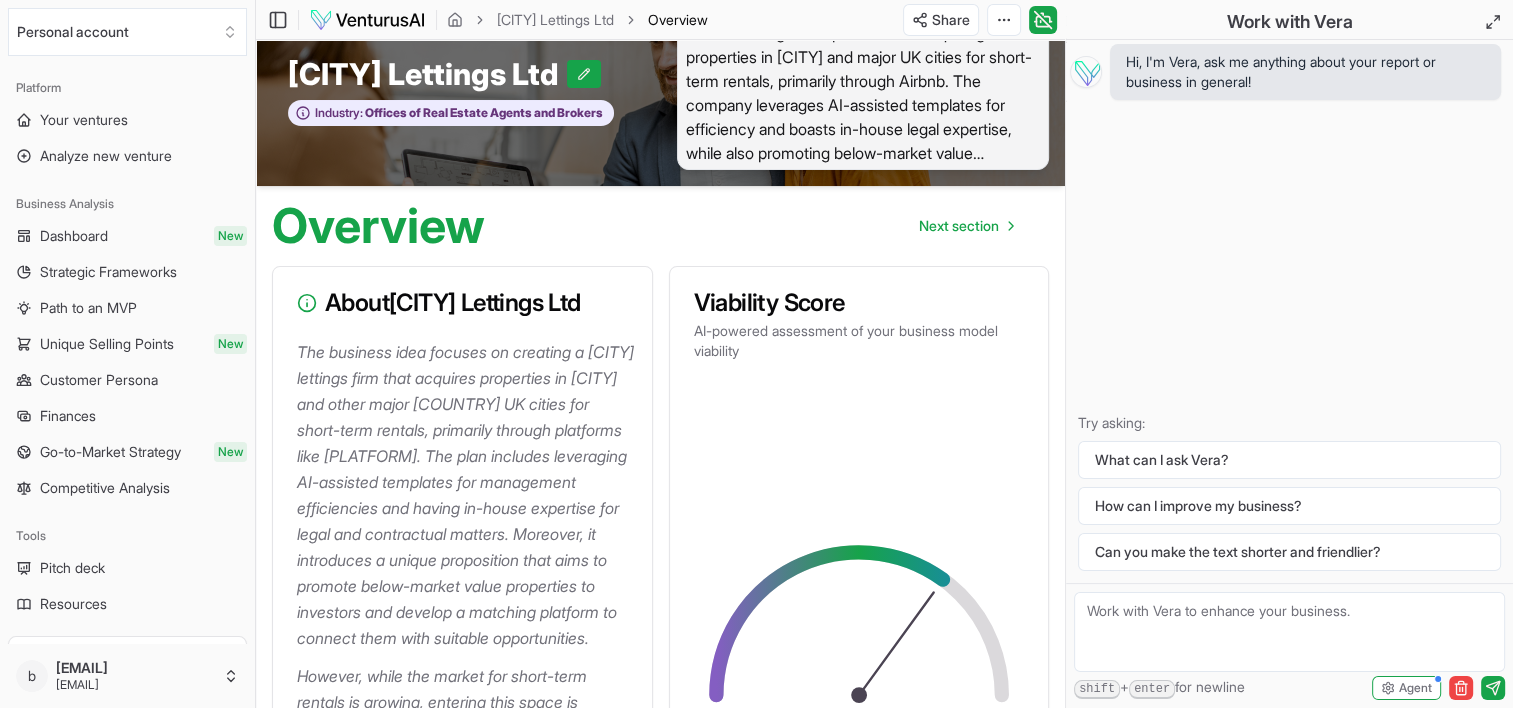 scroll, scrollTop: 0, scrollLeft: 0, axis: both 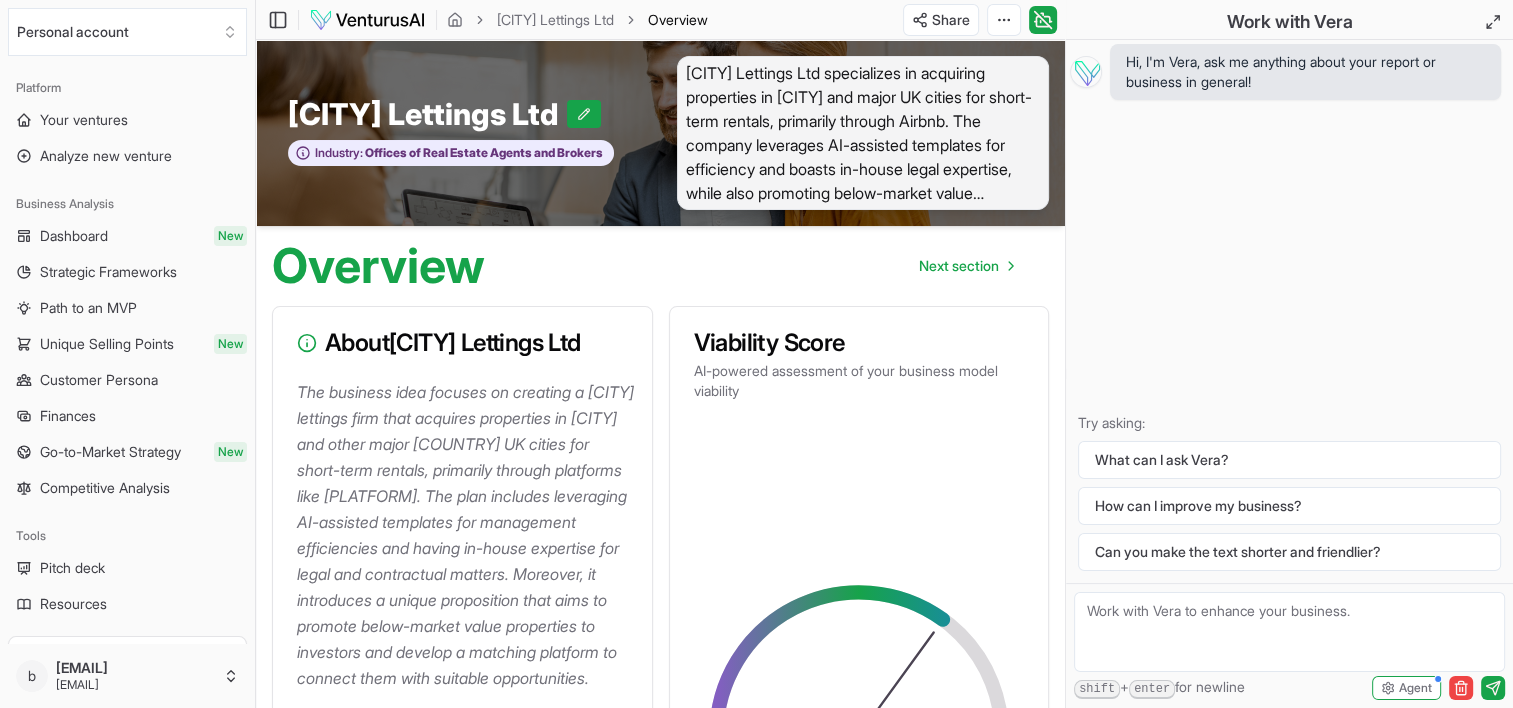 click on "[CITY] Lettings Ltd specializes in acquiring properties in [CITY] and major UK cities for short-term rentals, primarily through Airbnb. The company leverages AI-assisted templates for efficiency and boasts in-house legal expertise, while also promoting below-market value properties and land to investors via a newly established matching platform." at bounding box center (863, 133) 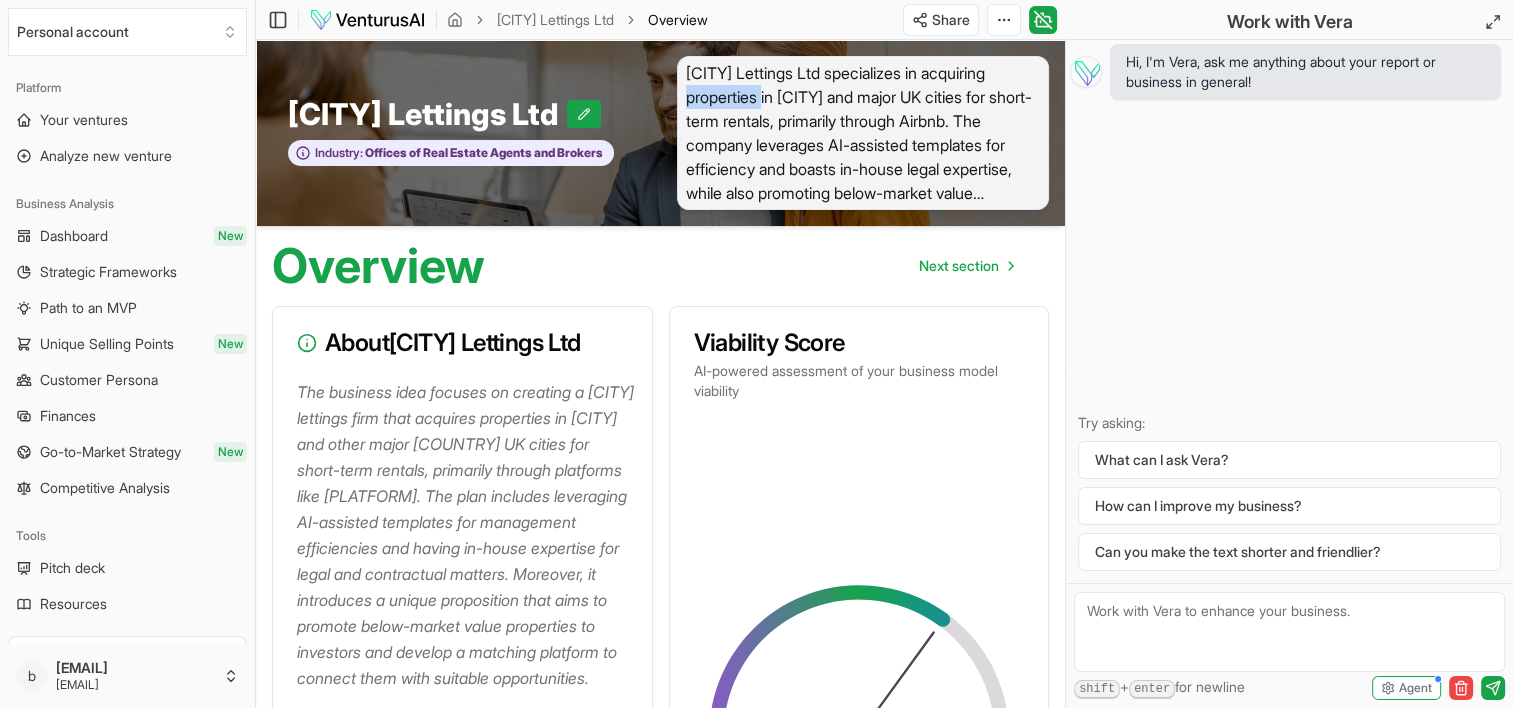click on "[CITY] Lettings Ltd specializes in acquiring properties in [CITY] and major UK cities for short-term rentals, primarily through Airbnb. The company leverages AI-assisted templates for efficiency and boasts in-house legal expertise, while also promoting below-market value properties and land to investors via a newly established matching platform." at bounding box center (863, 133) 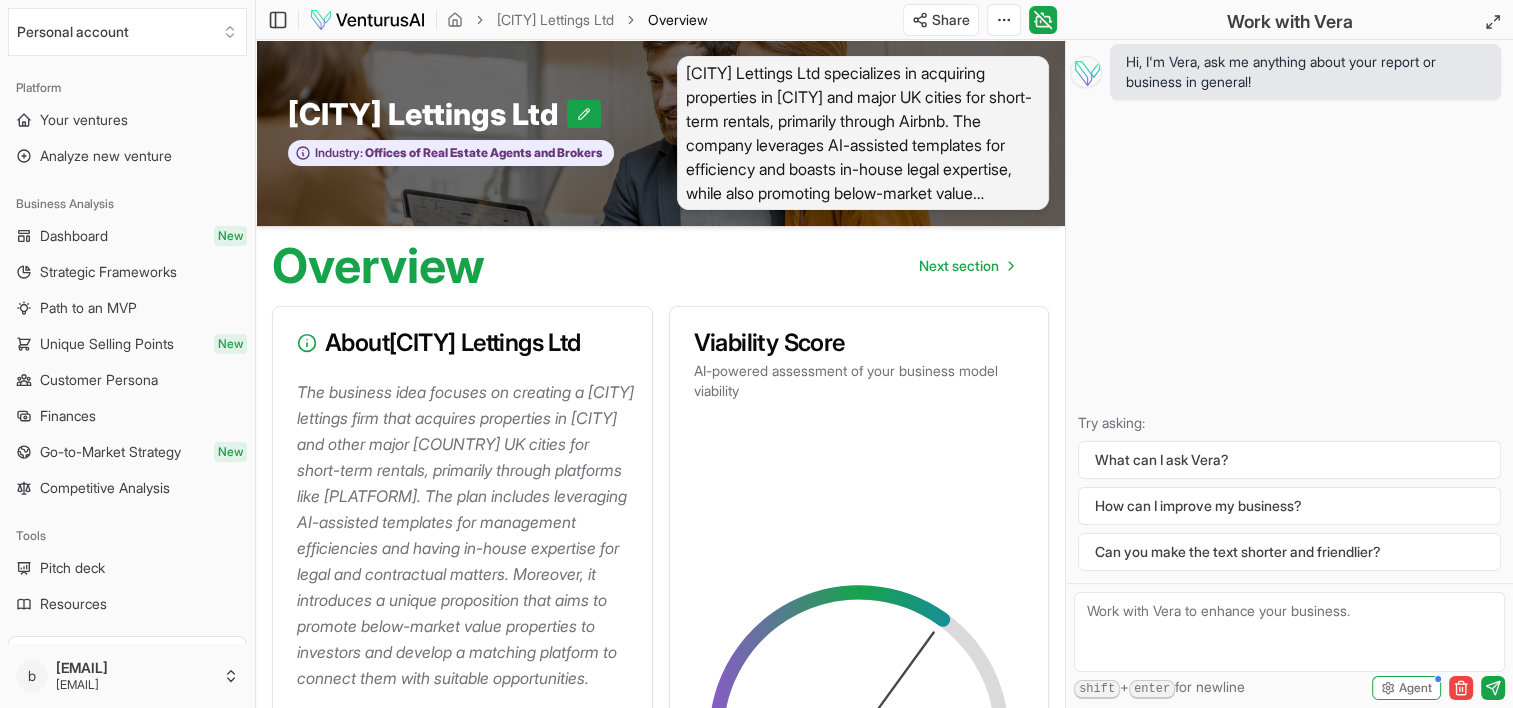 drag, startPoint x: 715, startPoint y: 107, endPoint x: 867, endPoint y: 140, distance: 155.54099 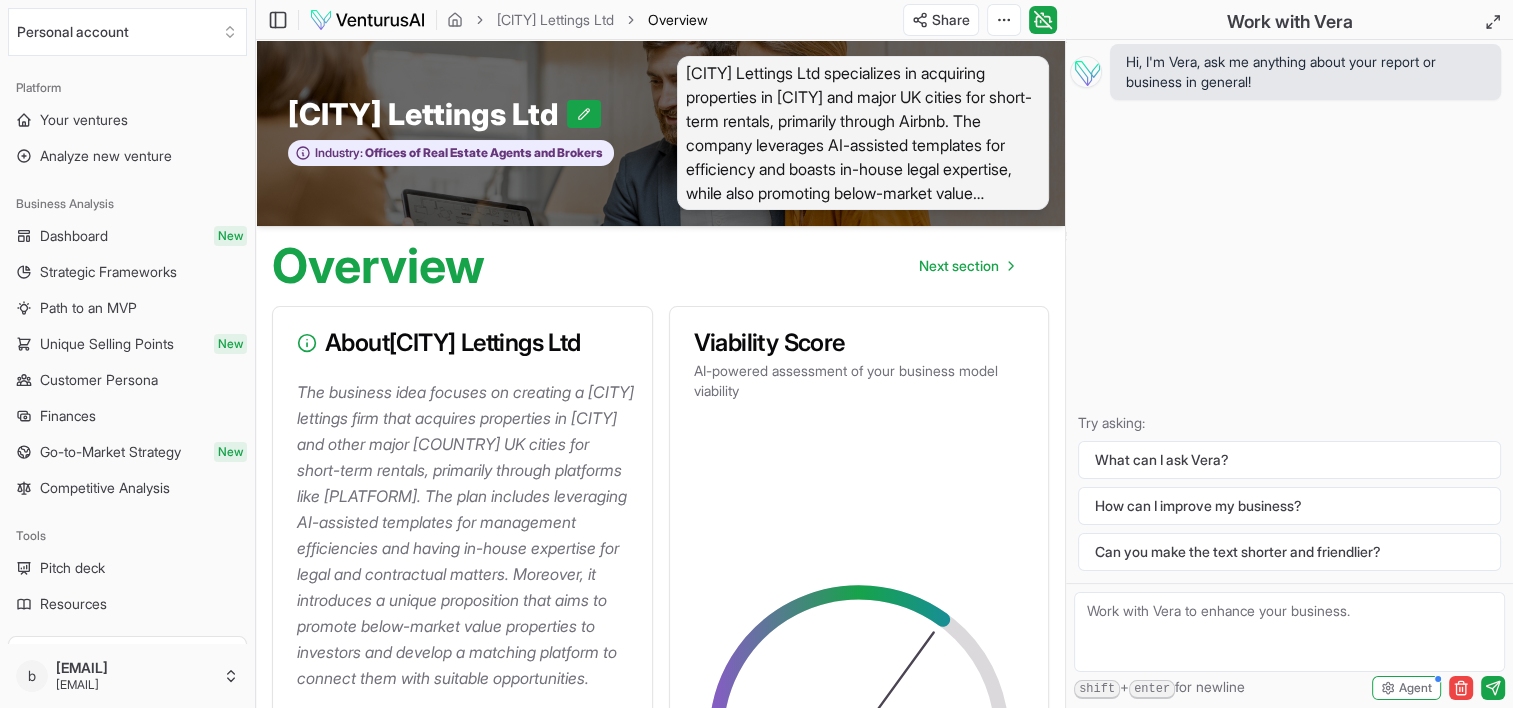 click on "[CITY] Lettings Ltd specializes in acquiring properties in [CITY] and major UK cities for short-term rentals, primarily through Airbnb. The company leverages AI-assisted templates for efficiency and boasts in-house legal expertise, while also promoting below-market value properties and land to investors via a newly established matching platform." at bounding box center [863, 133] 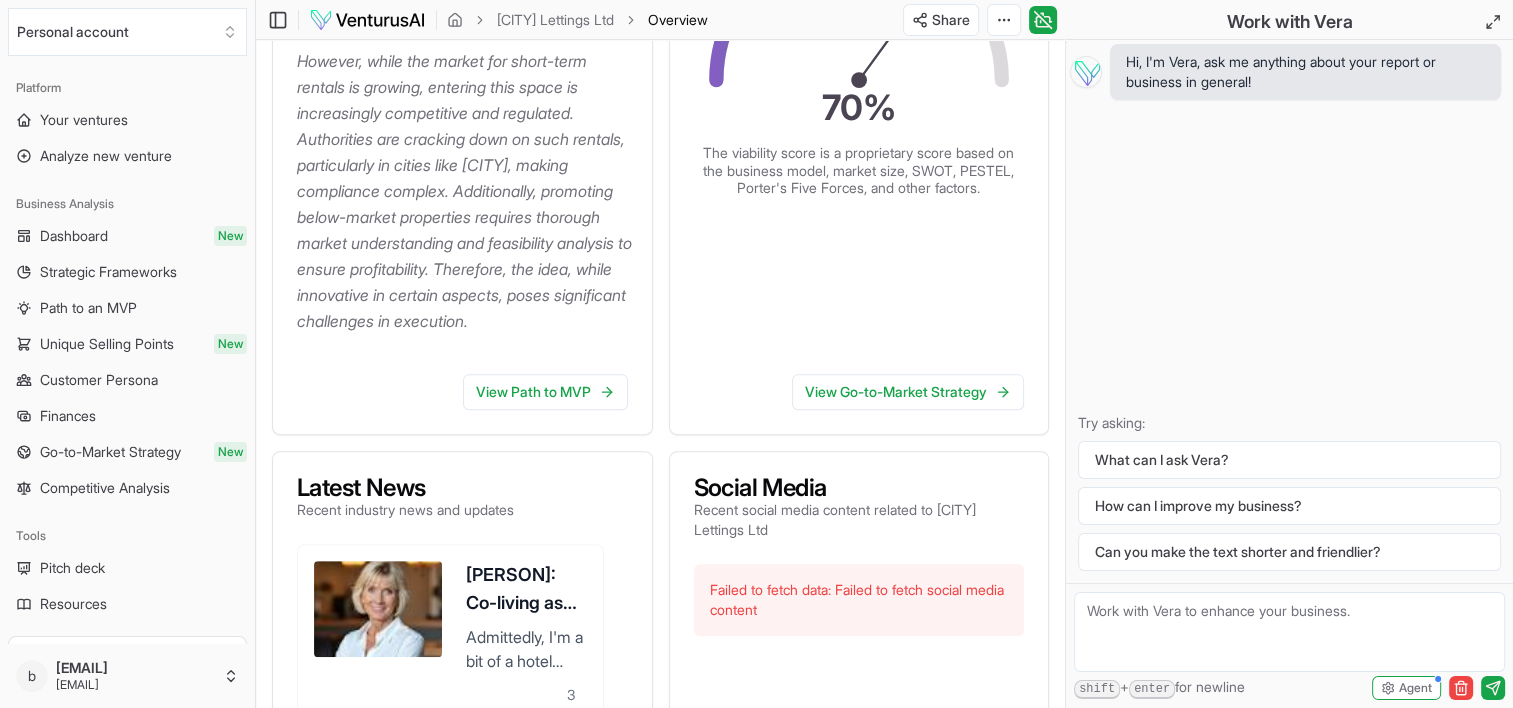 scroll, scrollTop: 657, scrollLeft: 0, axis: vertical 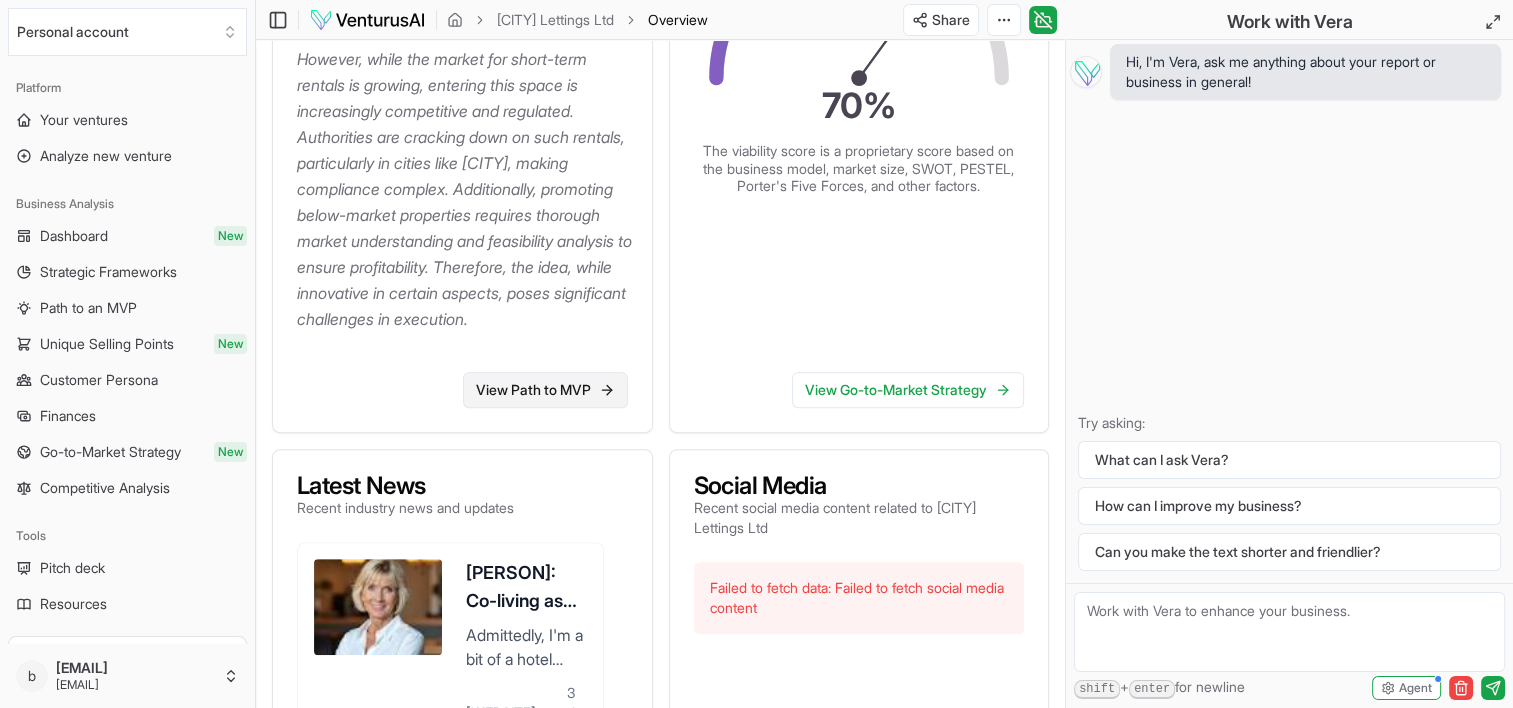 click on "View Path to MVP" at bounding box center [545, 390] 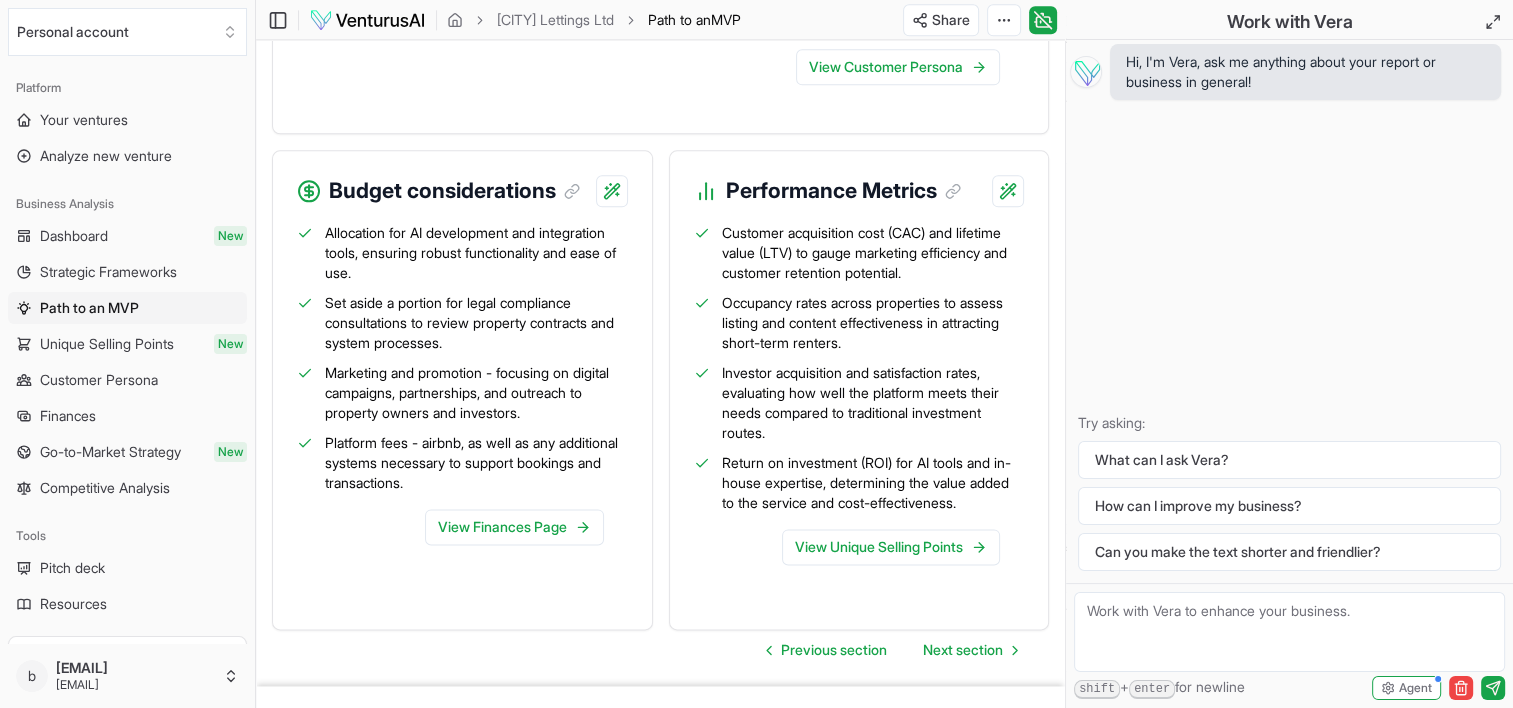 scroll, scrollTop: 2604, scrollLeft: 0, axis: vertical 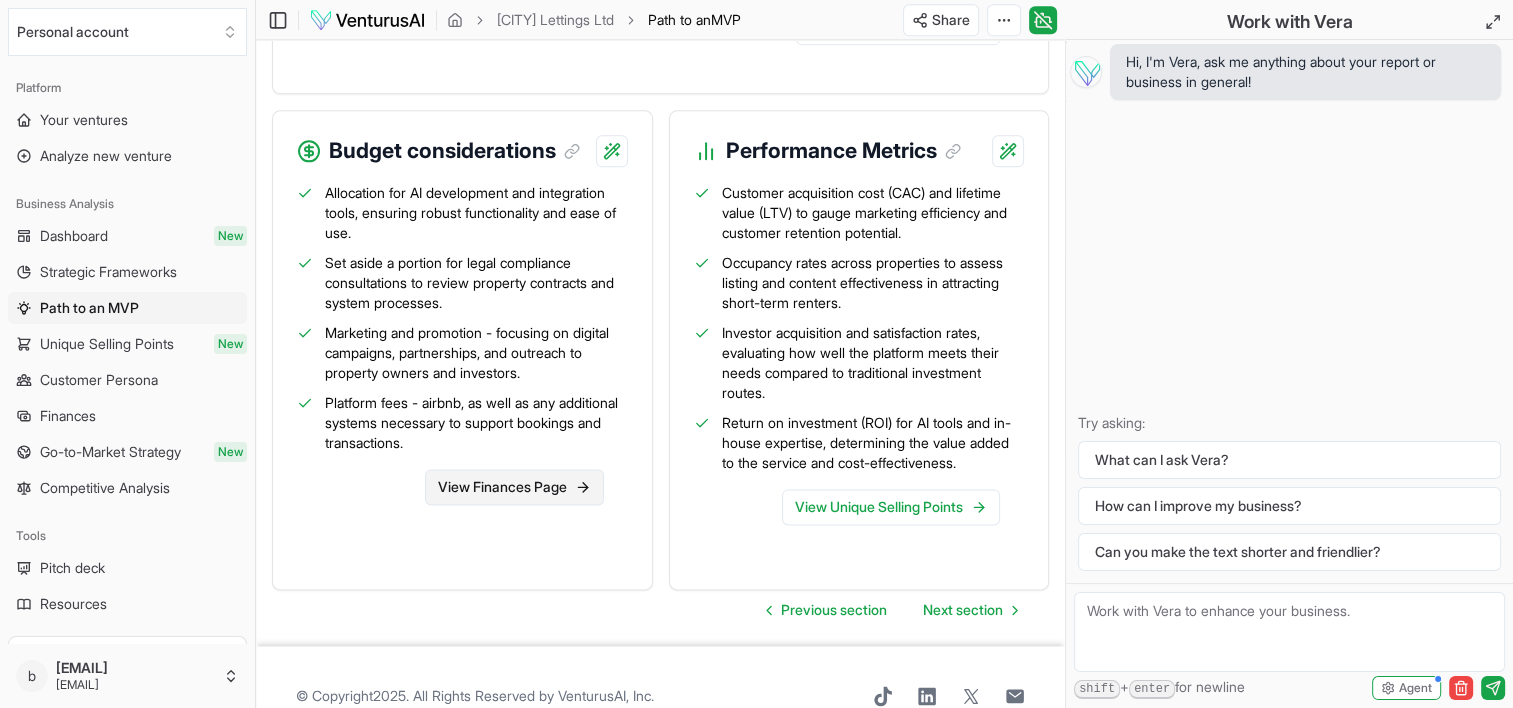 click on "View Finances Page" at bounding box center [514, 487] 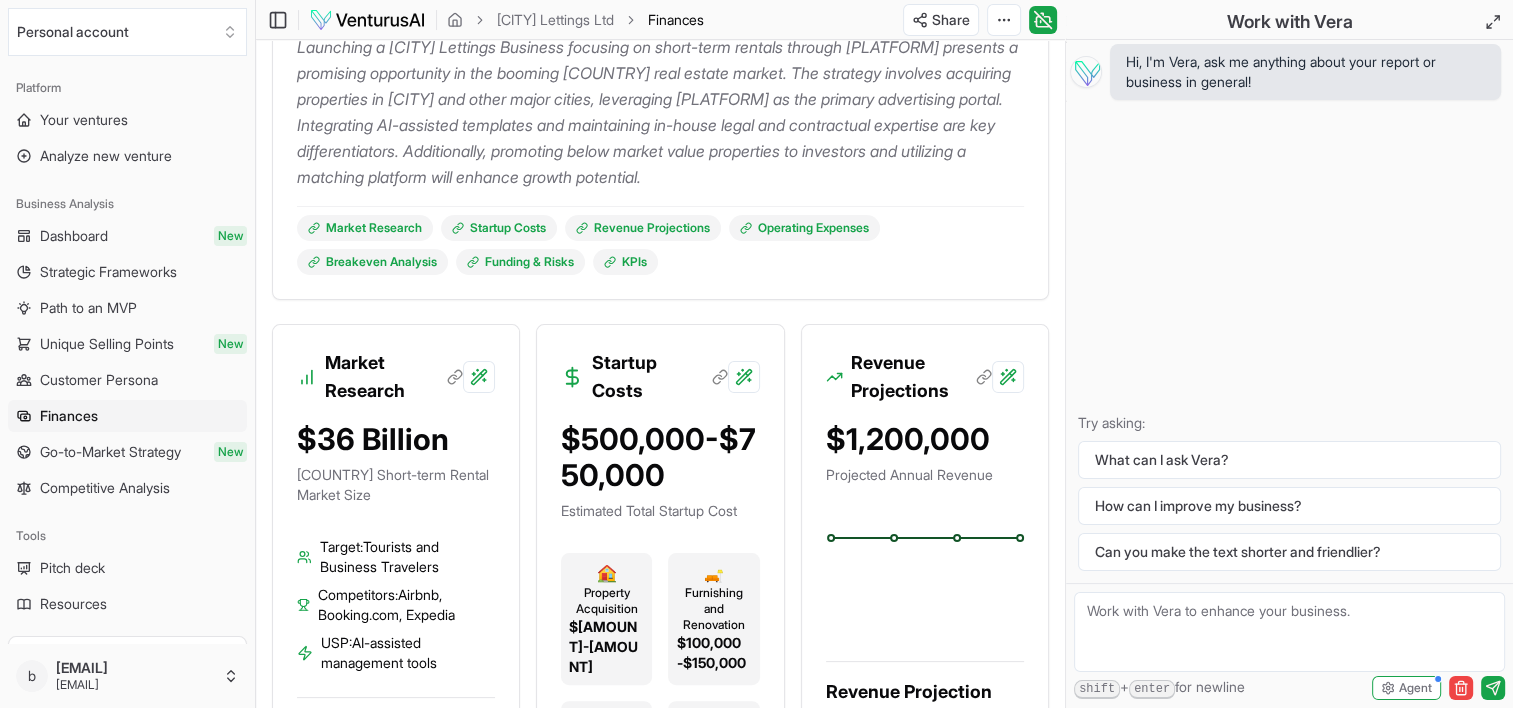scroll, scrollTop: 0, scrollLeft: 0, axis: both 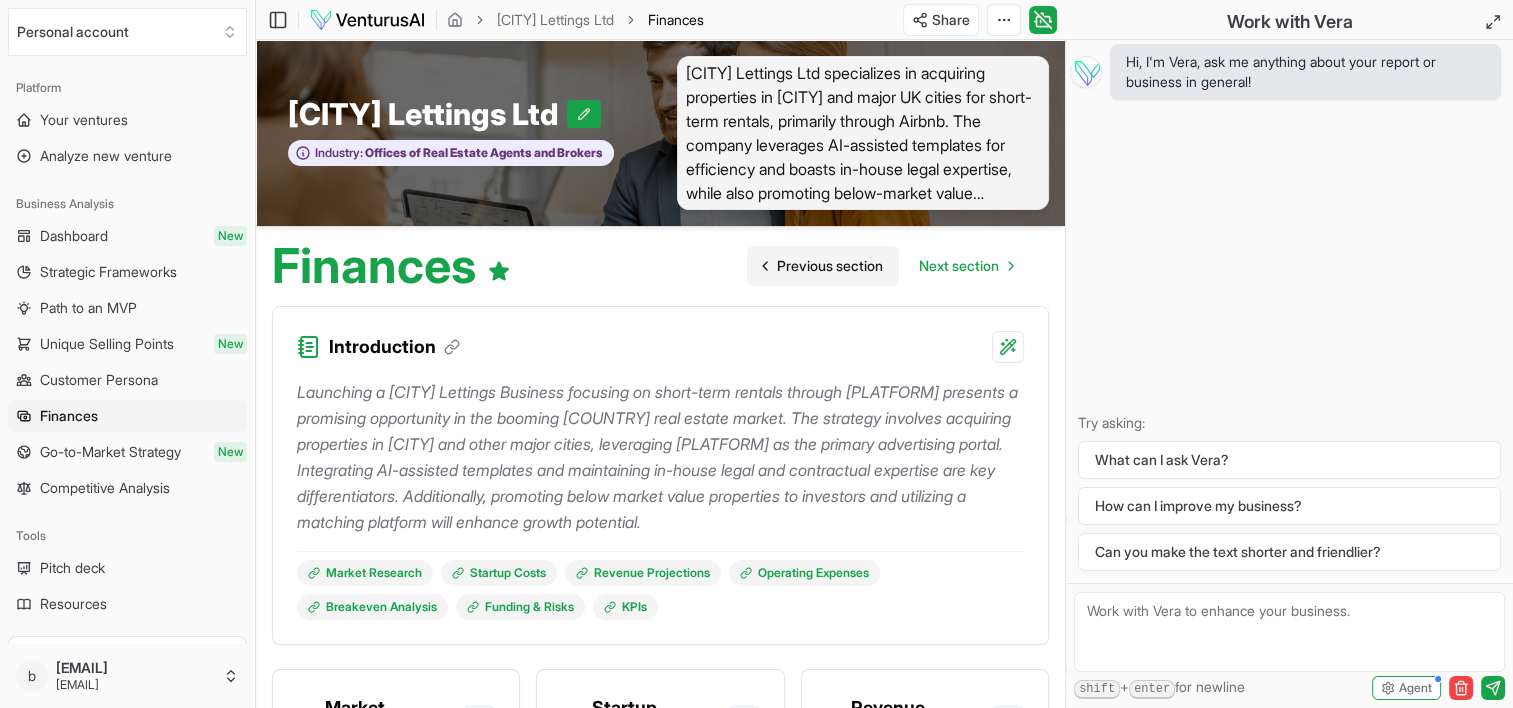 click on "Previous section" at bounding box center [823, 266] 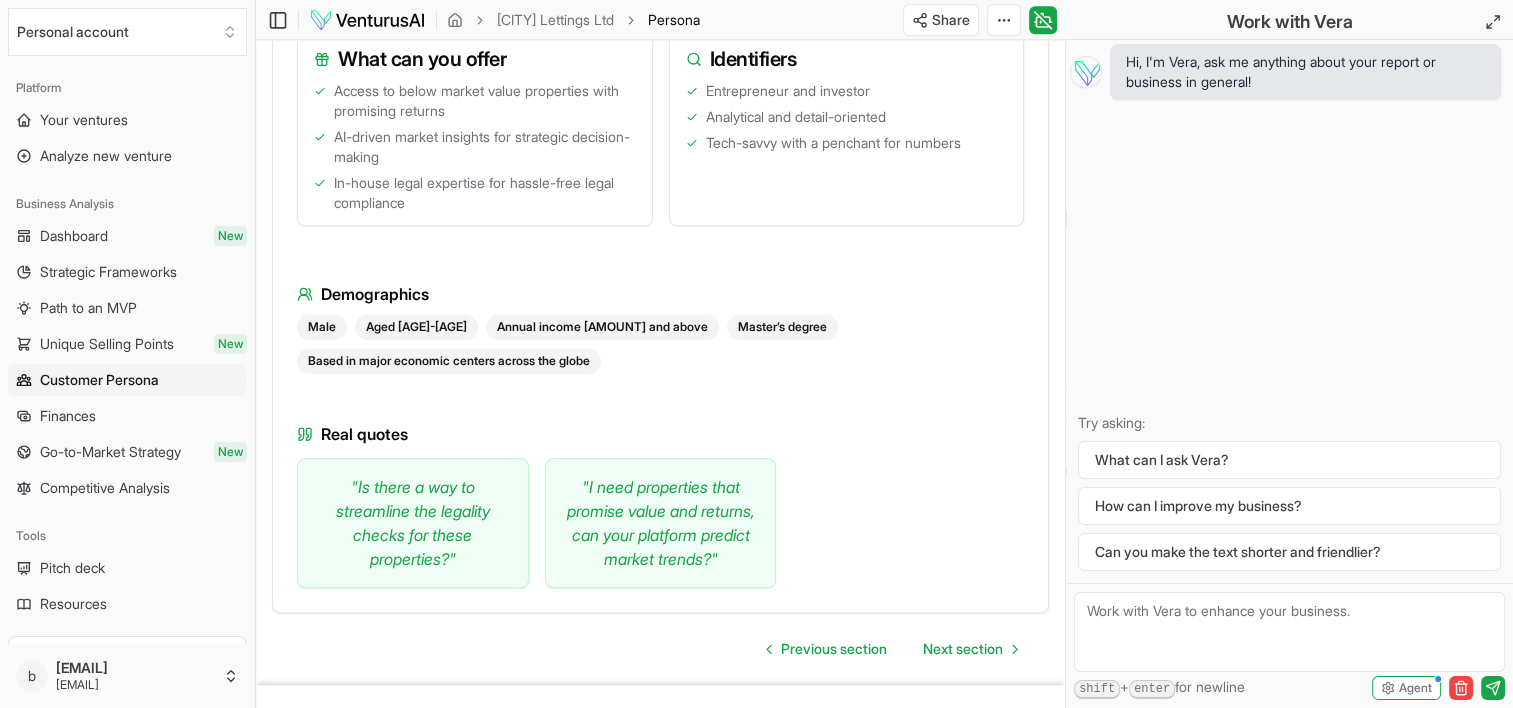 scroll, scrollTop: 2317, scrollLeft: 0, axis: vertical 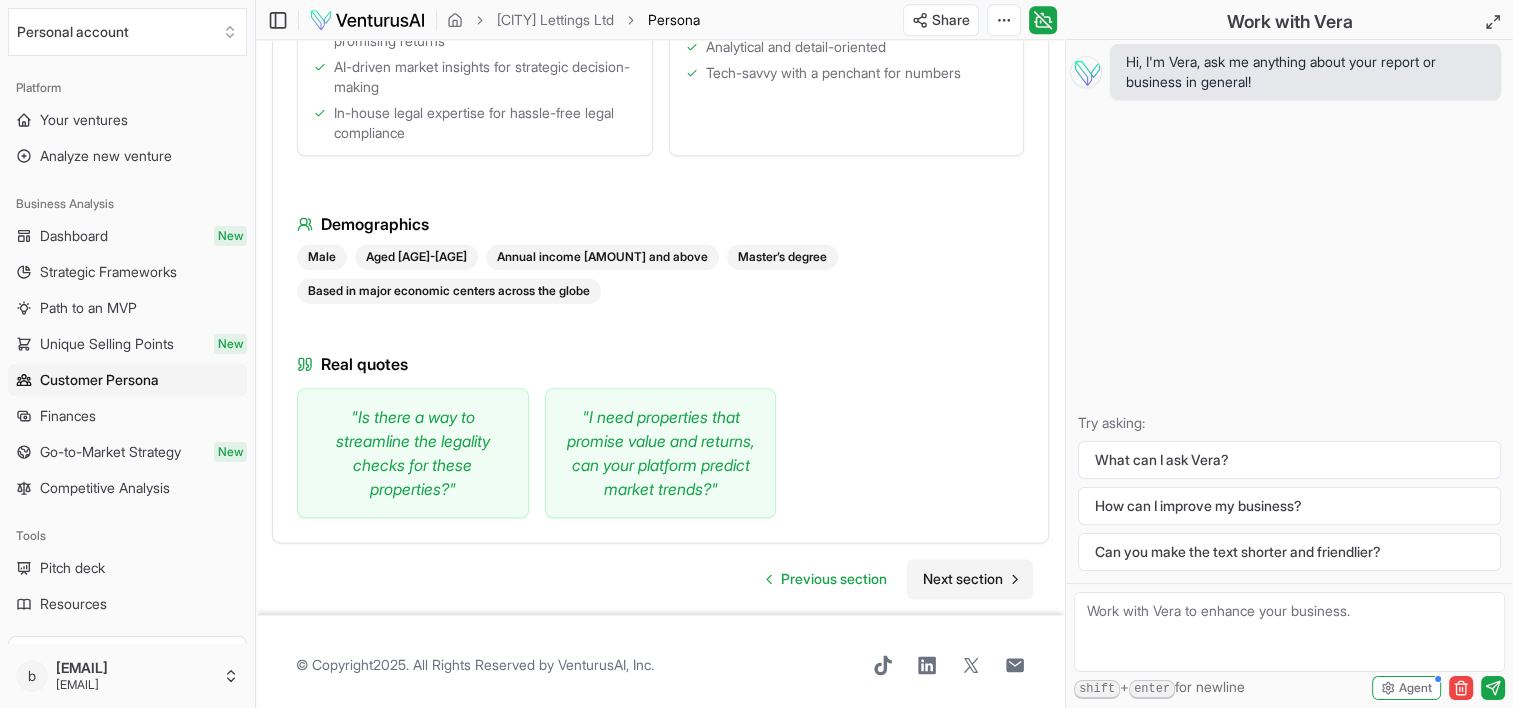 click on "Next section" at bounding box center (963, 579) 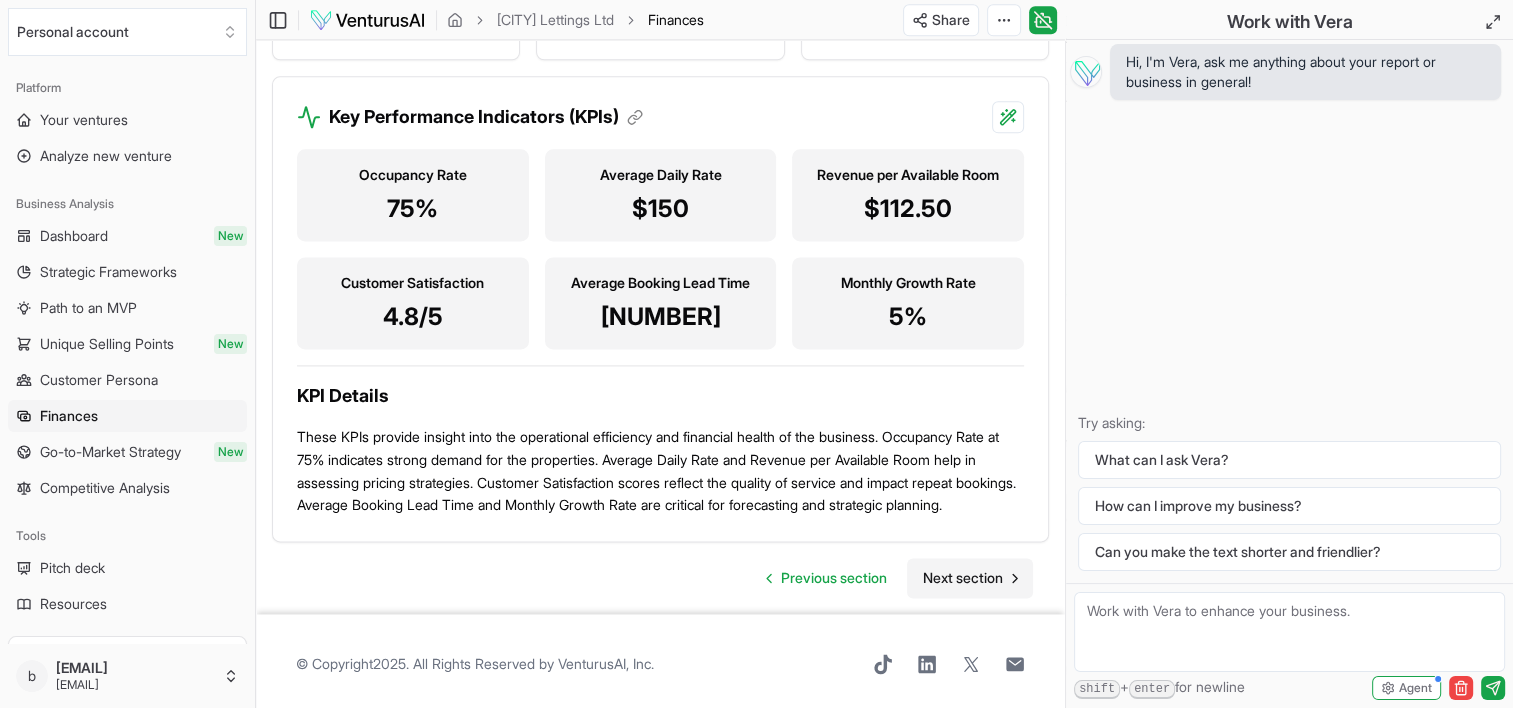 scroll, scrollTop: 2688, scrollLeft: 0, axis: vertical 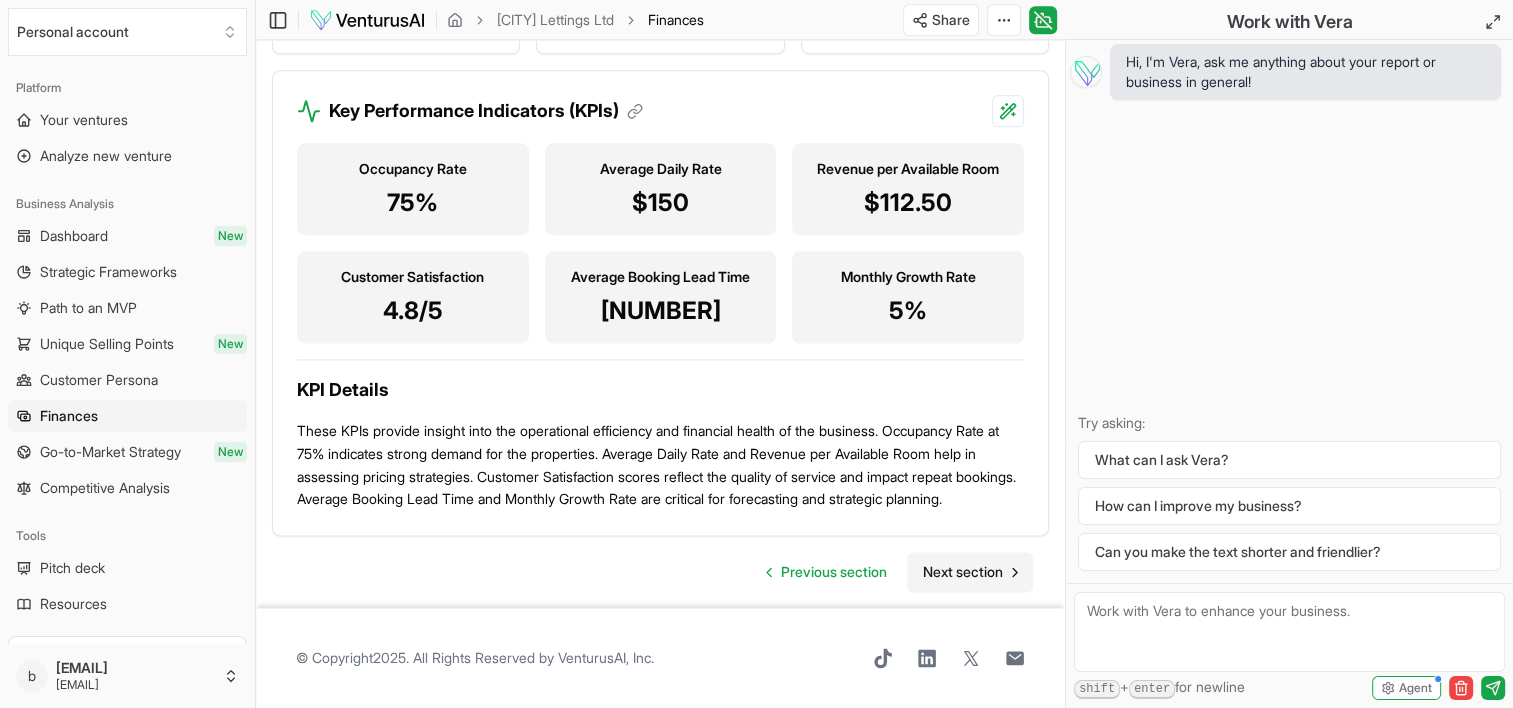 click on "Next section" at bounding box center [963, 572] 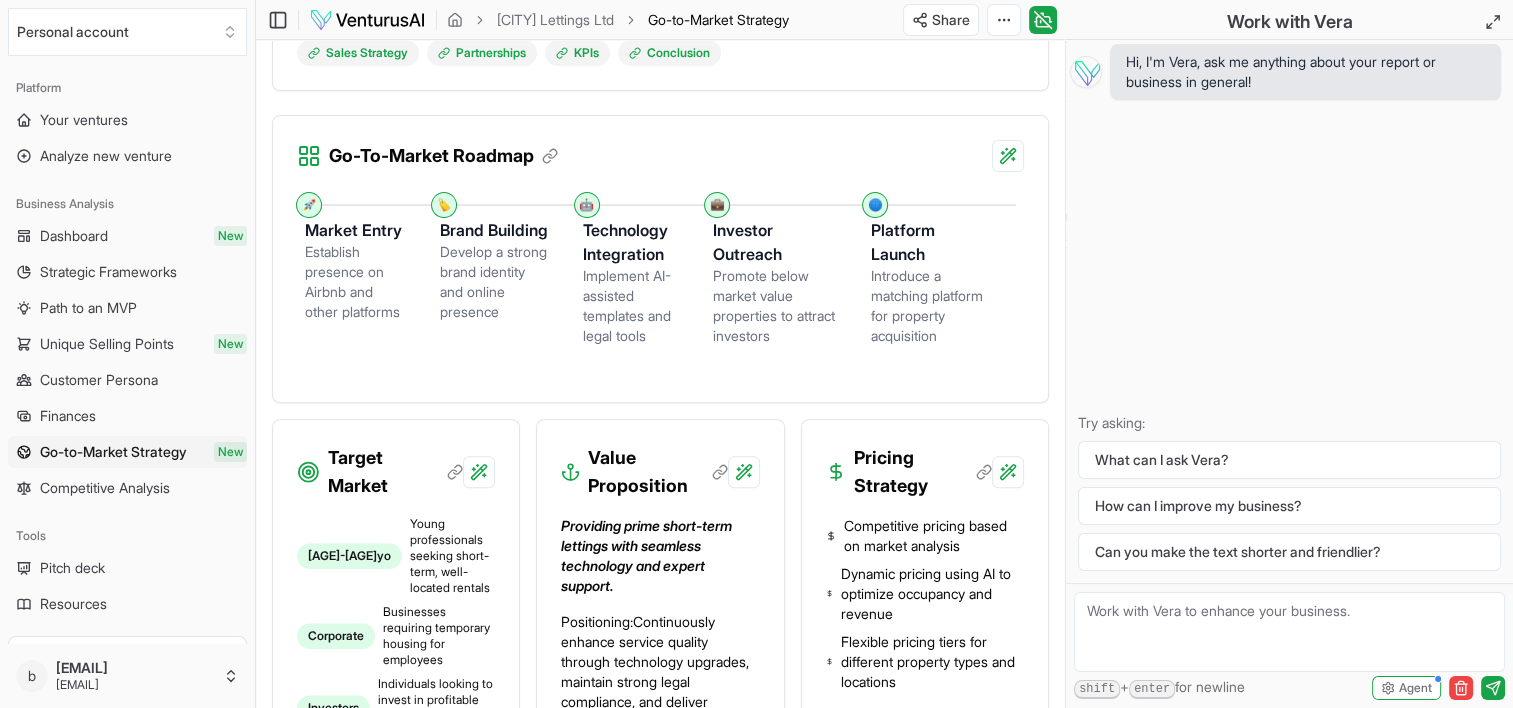 scroll, scrollTop: 599, scrollLeft: 0, axis: vertical 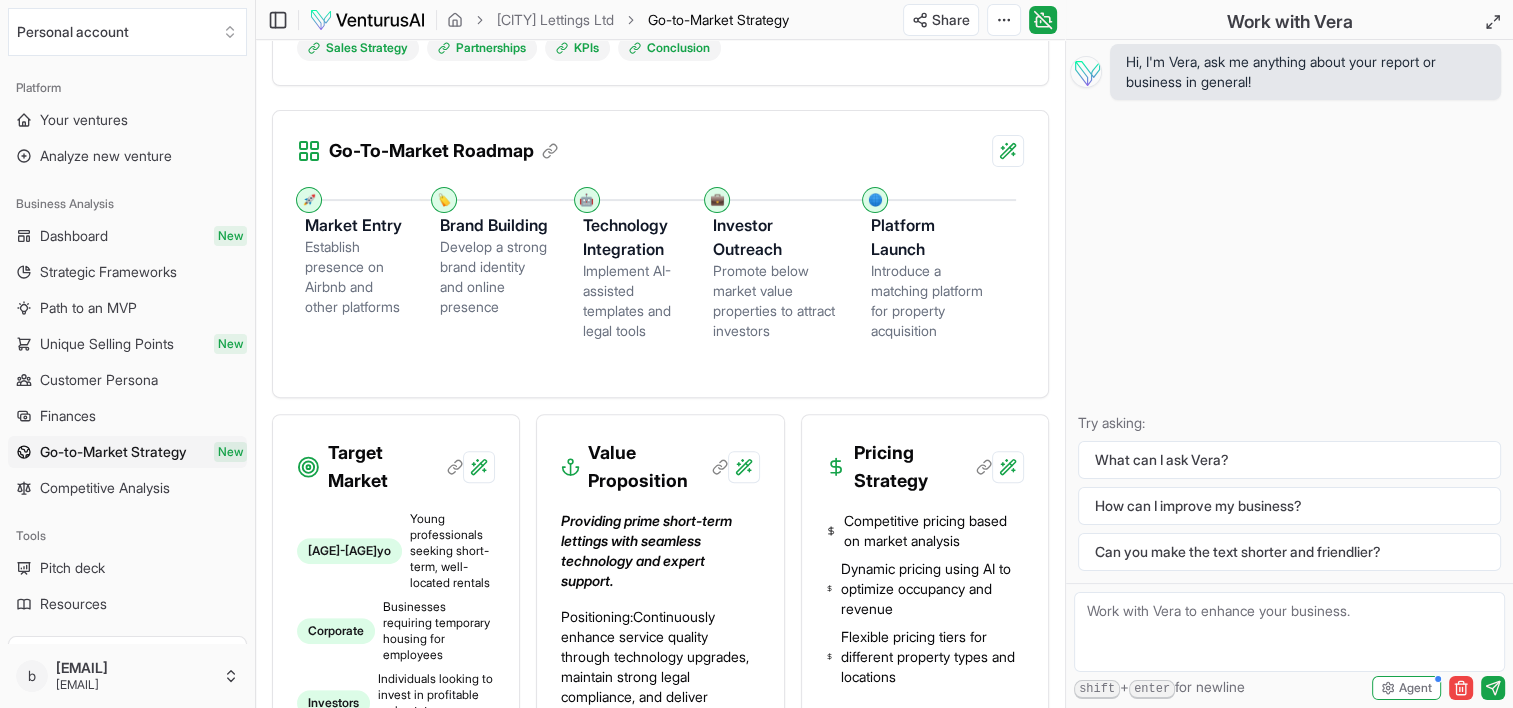click on "Introduce a matching platform for property acquisition" at bounding box center (927, 301) 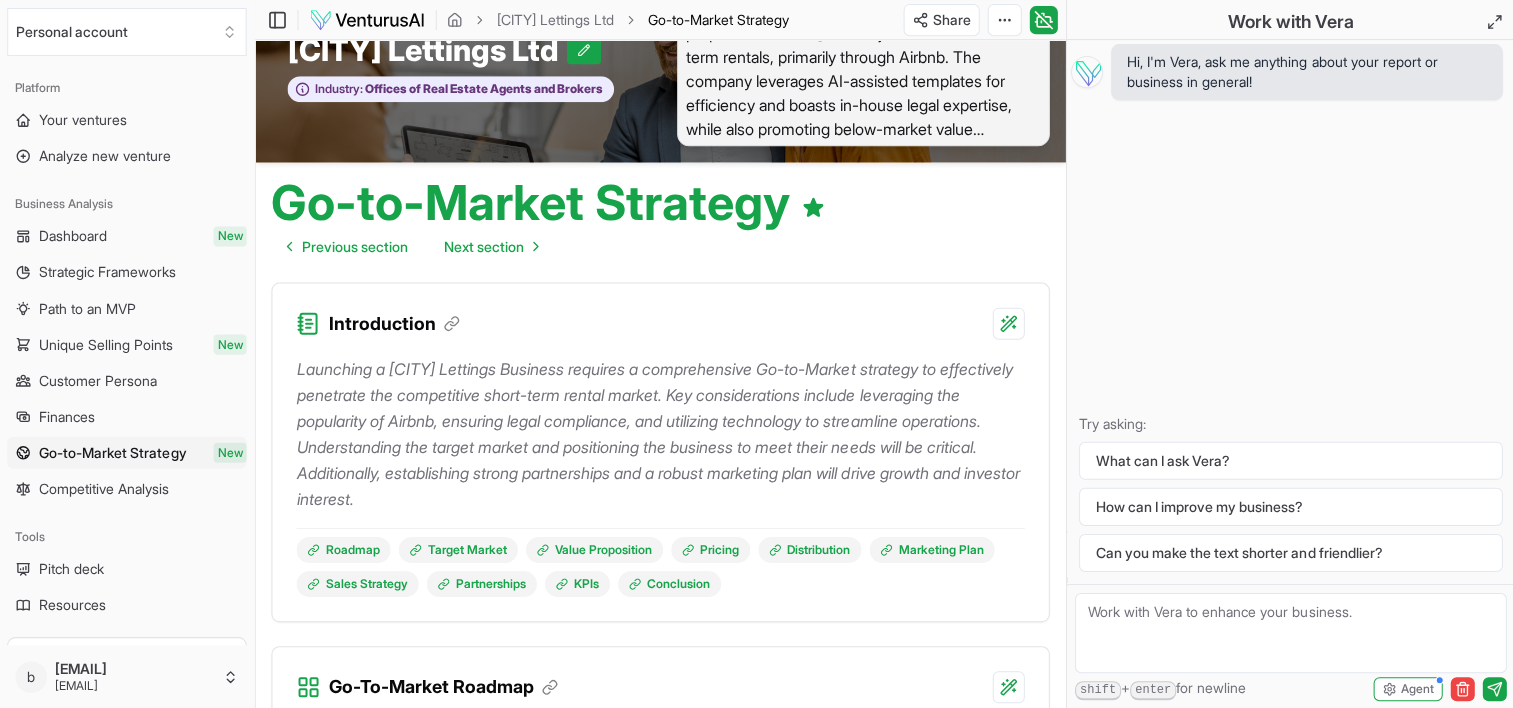scroll, scrollTop: 0, scrollLeft: 0, axis: both 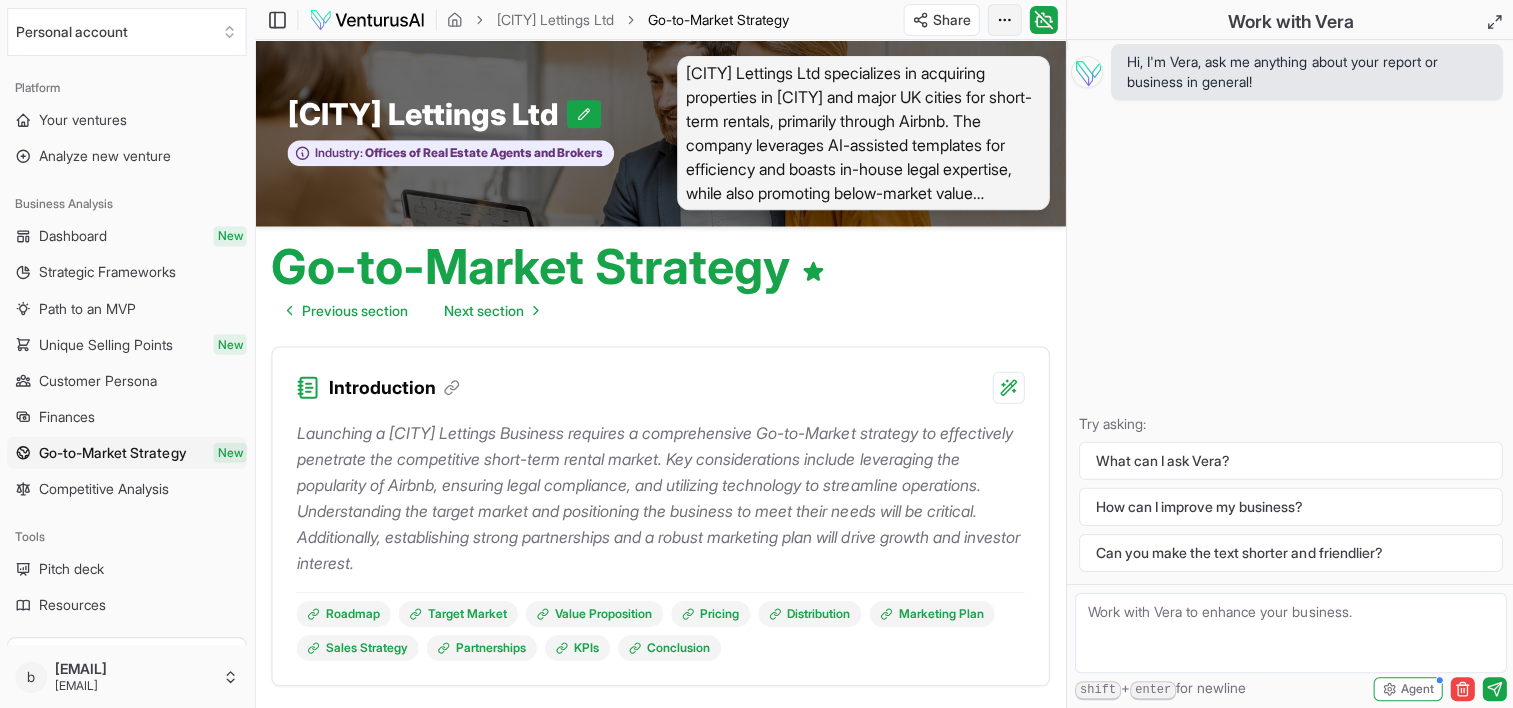 click on "We value your privacy We use cookies to enhance your browsing experience, serve personalized ads or content, and analyze our traffic. By clicking "Accept All", you consent to our use of cookies. Customize    Accept All Customize Consent Preferences   We use cookies to help you navigate efficiently and perform certain functions. You will find detailed information about all cookies under each consent category below. The cookies that are categorized as "Necessary" are stored on your browser as they are essential for enabling the basic functionalities of the site. ...  Show more Necessary Always Active Necessary cookies are required to enable the basic features of this site, such as providing secure log-in or adjusting your consent preferences. These cookies do not store any personally identifiable data. Cookie cookieyes-consent Duration 1 year Description Cookie __cf_bm Duration 1 hour Description This cookie, set by Cloudflare, is used to support Cloudflare Bot Management.  Cookie _cfuvid Duration session lidc" at bounding box center [756, 354] 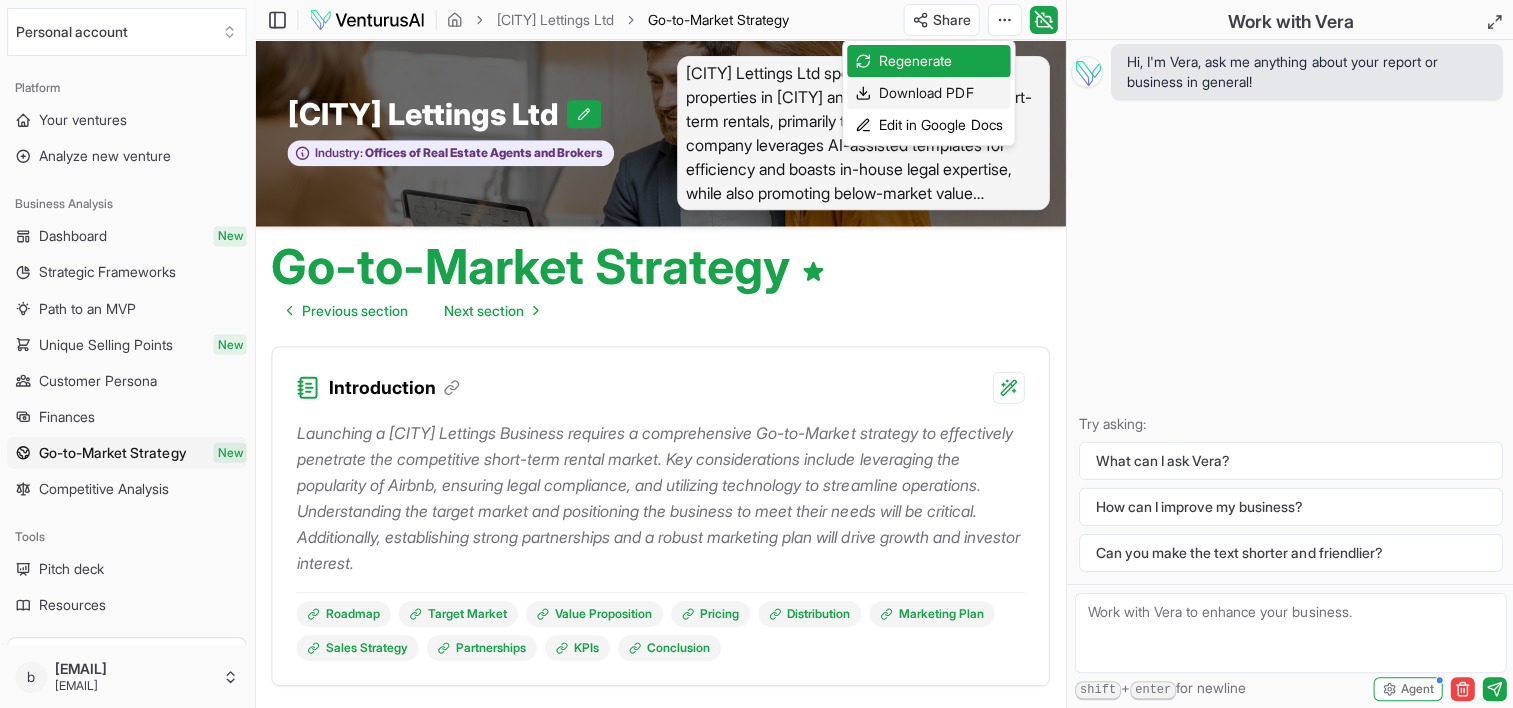 click on "Download PDF" at bounding box center (928, 93) 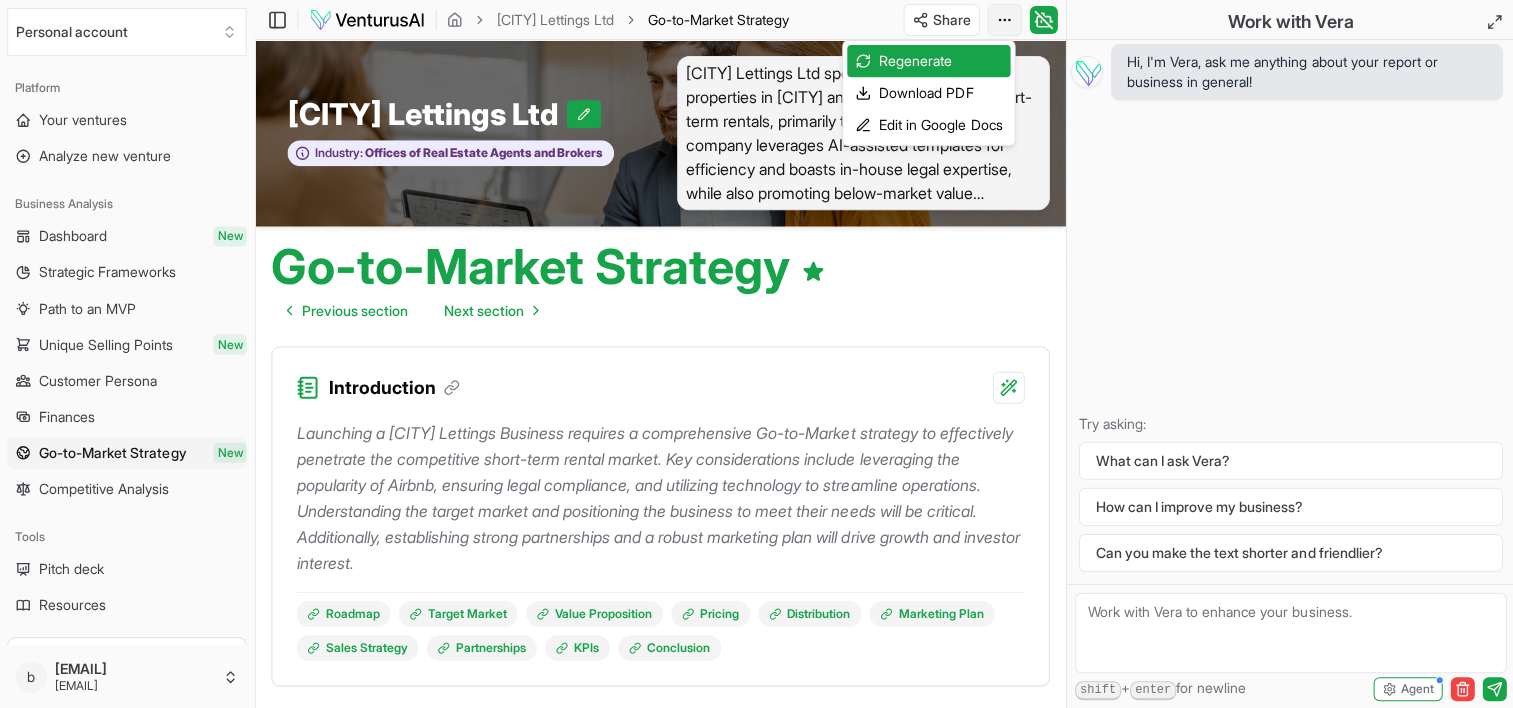 click on "We value your privacy We use cookies to enhance your browsing experience, serve personalized ads or content, and analyze our traffic. By clicking "Accept All", you consent to our use of cookies. Customize    Accept All Customize Consent Preferences   We use cookies to help you navigate efficiently and perform certain functions. You will find detailed information about all cookies under each consent category below. The cookies that are categorized as "Necessary" are stored on your browser as they are essential for enabling the basic functionalities of the site. ...  Show more Necessary Always Active Necessary cookies are required to enable the basic features of this site, such as providing secure log-in or adjusting your consent preferences. These cookies do not store any personally identifiable data. Cookie cookieyes-consent Duration 1 year Description Cookie __cf_bm Duration 1 hour Description This cookie, set by Cloudflare, is used to support Cloudflare Bot Management.  Cookie _cfuvid Duration session lidc" at bounding box center [756, 354] 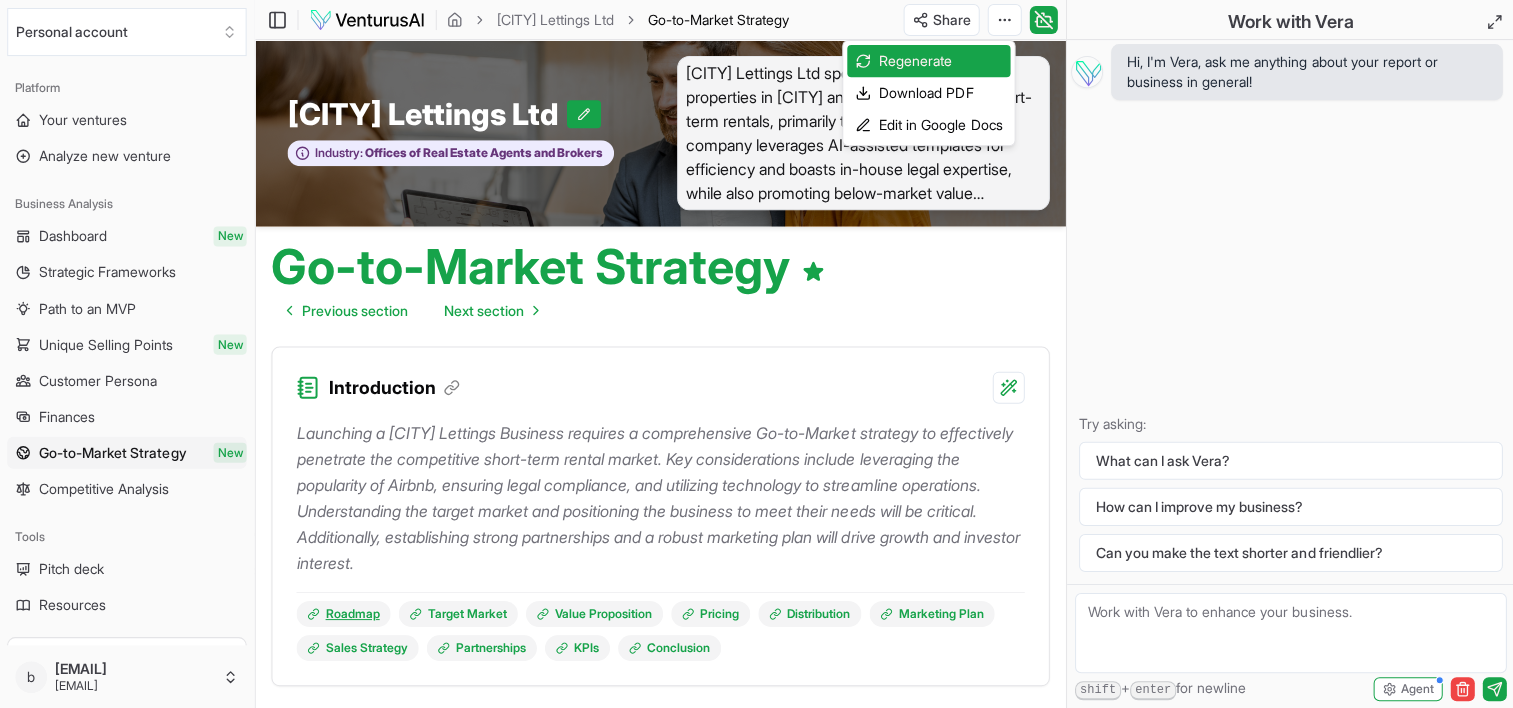 click on "We value your privacy We use cookies to enhance your browsing experience, serve personalized ads or content, and analyze our traffic. By clicking "Accept All", you consent to our use of cookies. Customize    Accept All Customize Consent Preferences   We use cookies to help you navigate efficiently and perform certain functions. You will find detailed information about all cookies under each consent category below. The cookies that are categorized as "Necessary" are stored on your browser as they are essential for enabling the basic functionalities of the site. ...  Show more Necessary Always Active Necessary cookies are required to enable the basic features of this site, such as providing secure log-in or adjusting your consent preferences. These cookies do not store any personally identifiable data. Cookie cookieyes-consent Duration 1 year Description Cookie __cf_bm Duration 1 hour Description This cookie, set by Cloudflare, is used to support Cloudflare Bot Management.  Cookie _cfuvid Duration session lidc" at bounding box center [756, 354] 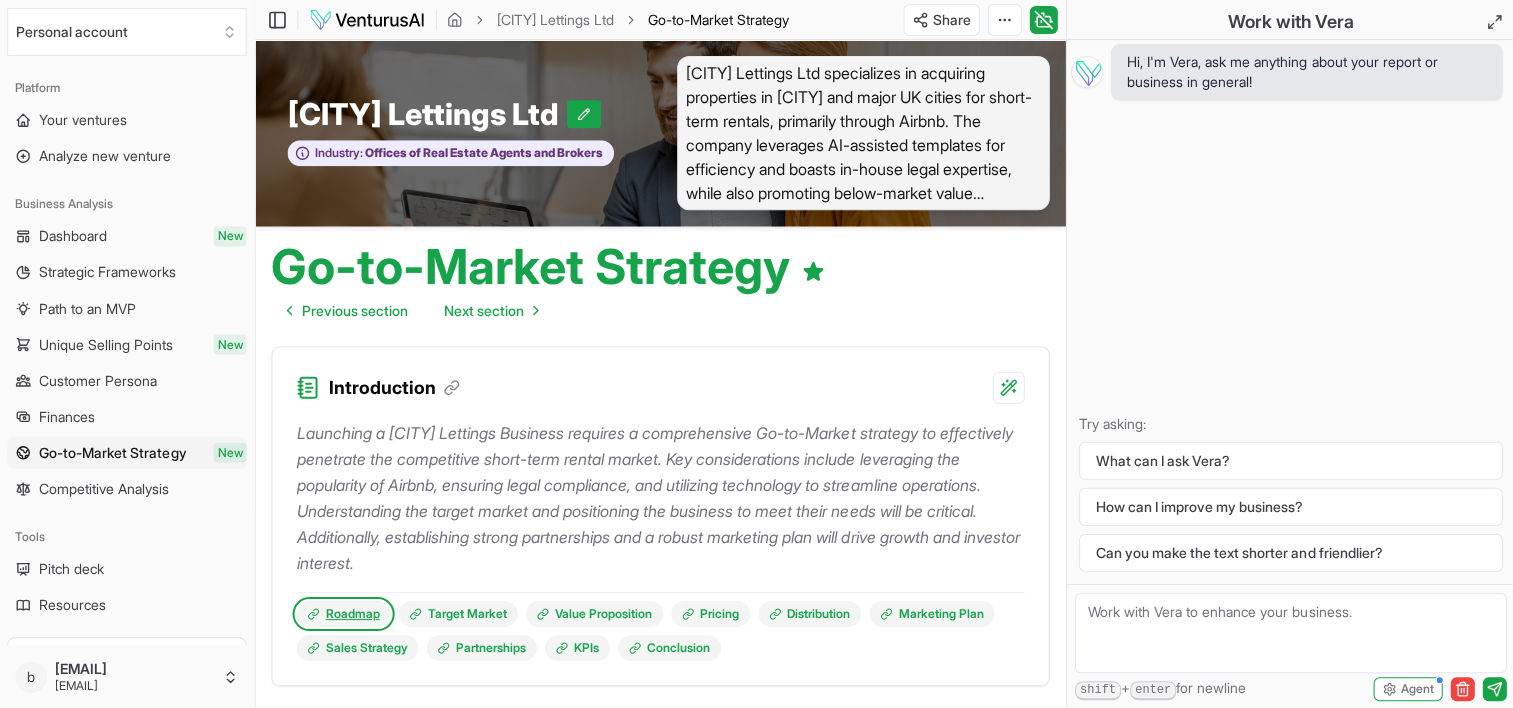 click on "Roadmap" at bounding box center (344, 613) 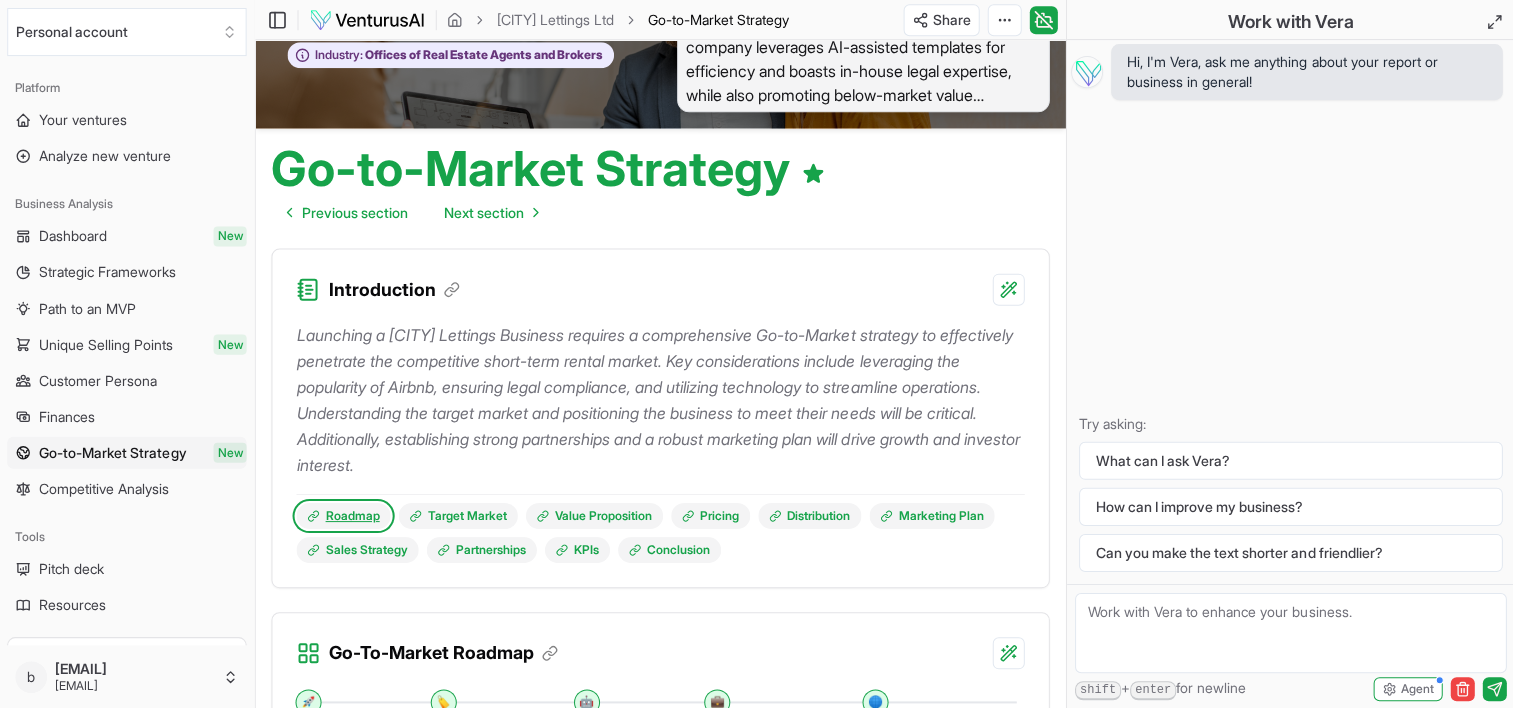 scroll, scrollTop: 96, scrollLeft: 0, axis: vertical 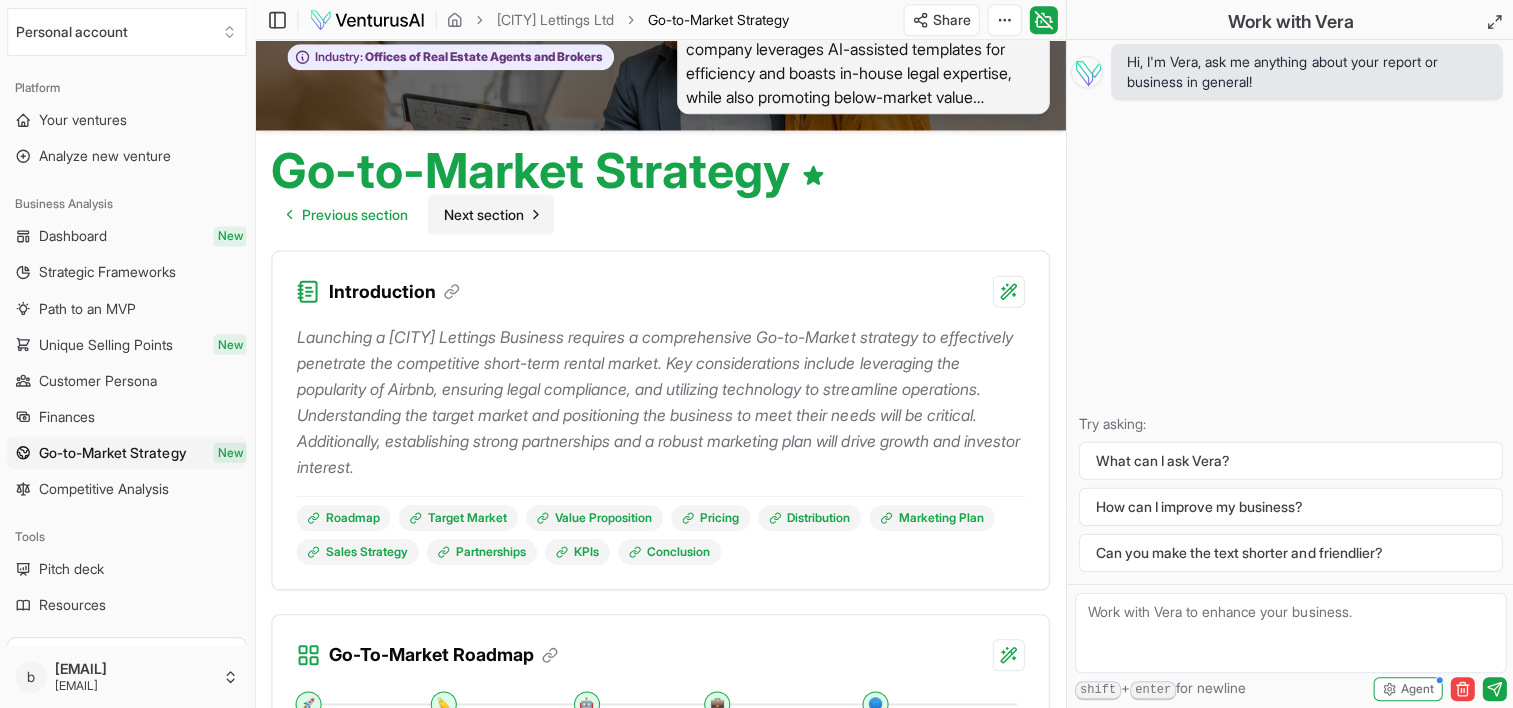 click on "Next section" at bounding box center [484, 214] 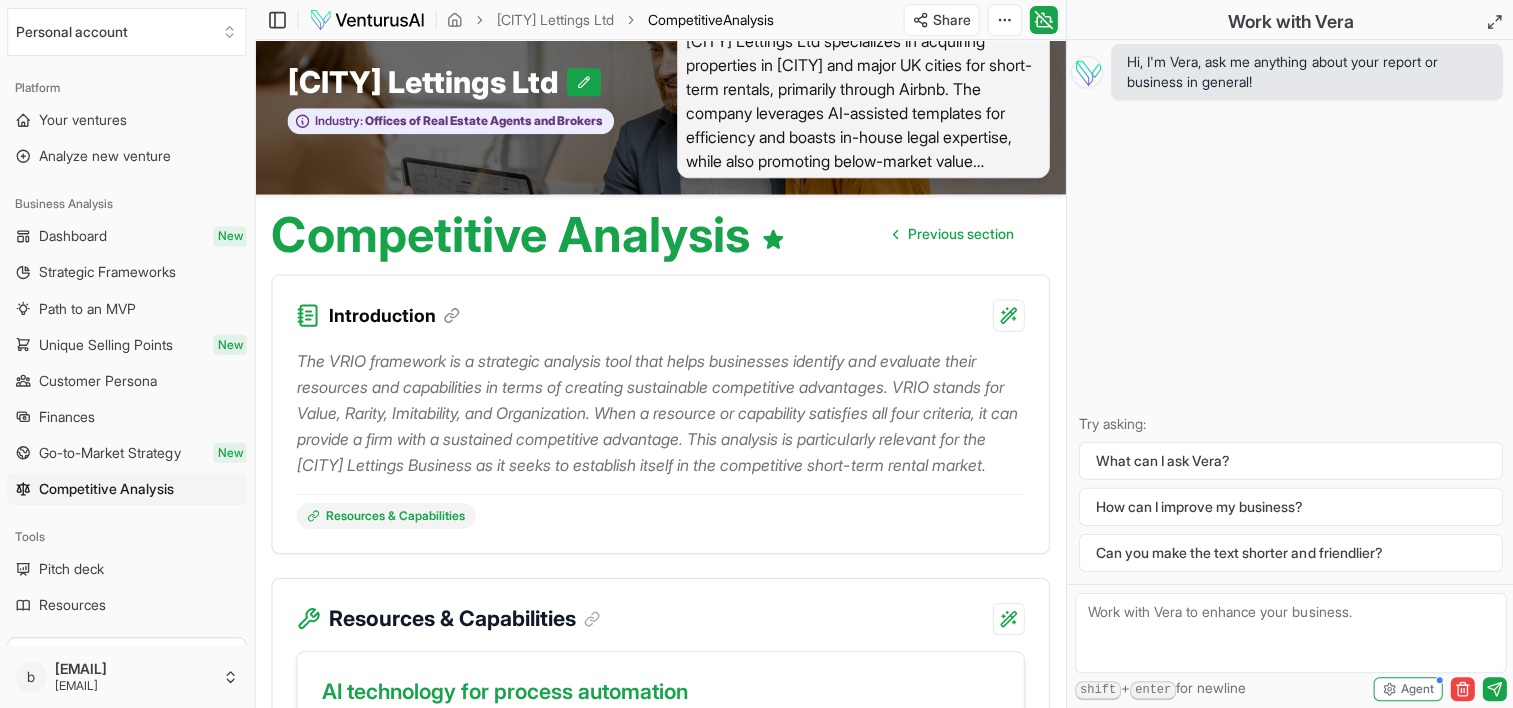 scroll, scrollTop: 0, scrollLeft: 0, axis: both 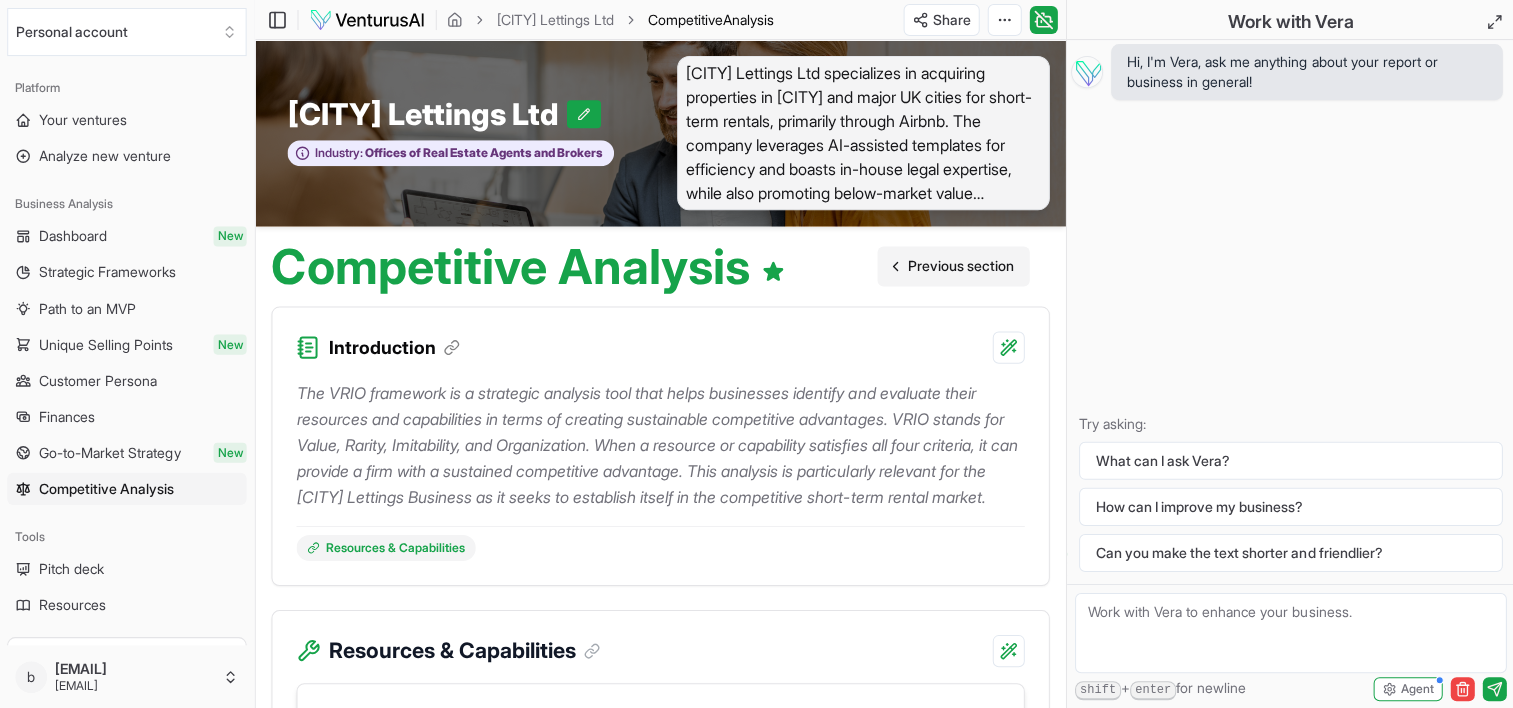 click on "Previous section" at bounding box center (960, 266) 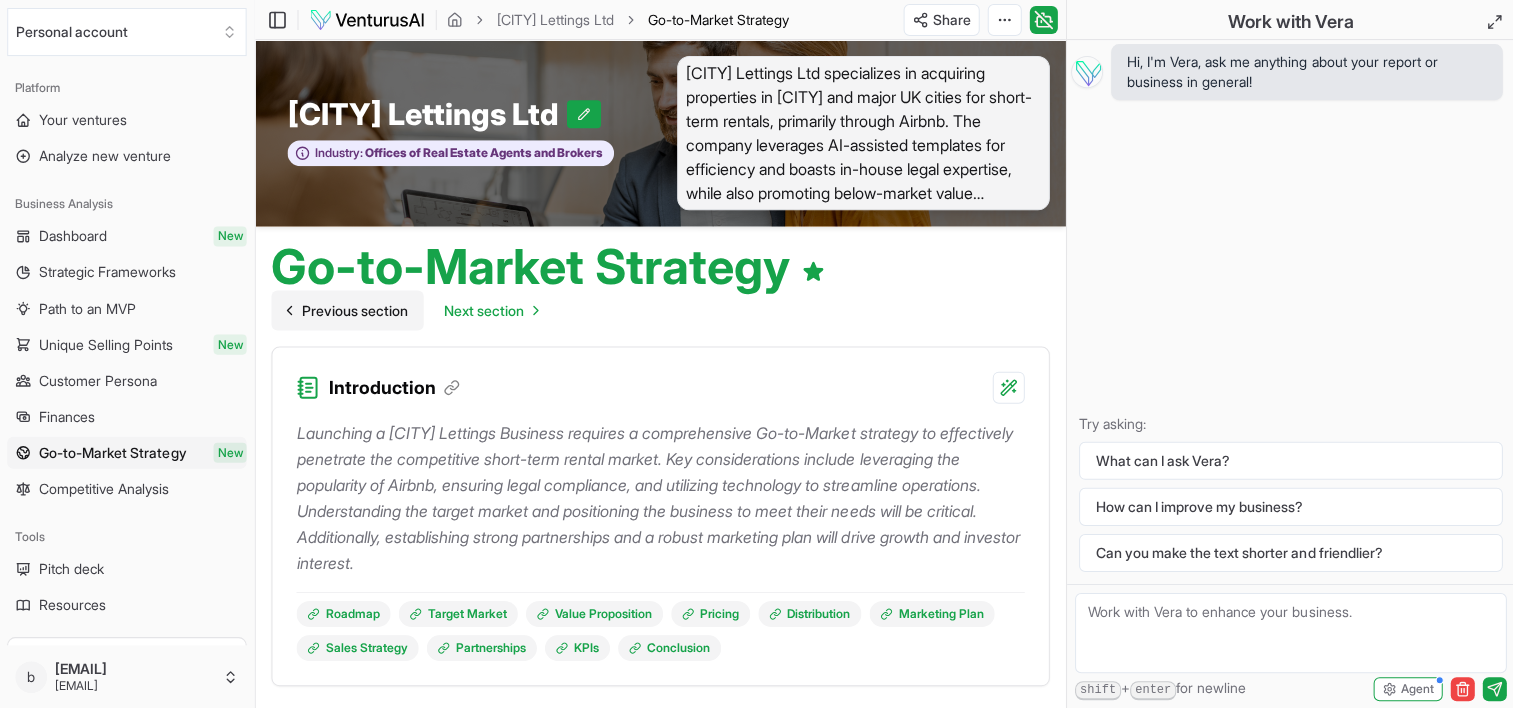 click on "Previous section" at bounding box center [355, 310] 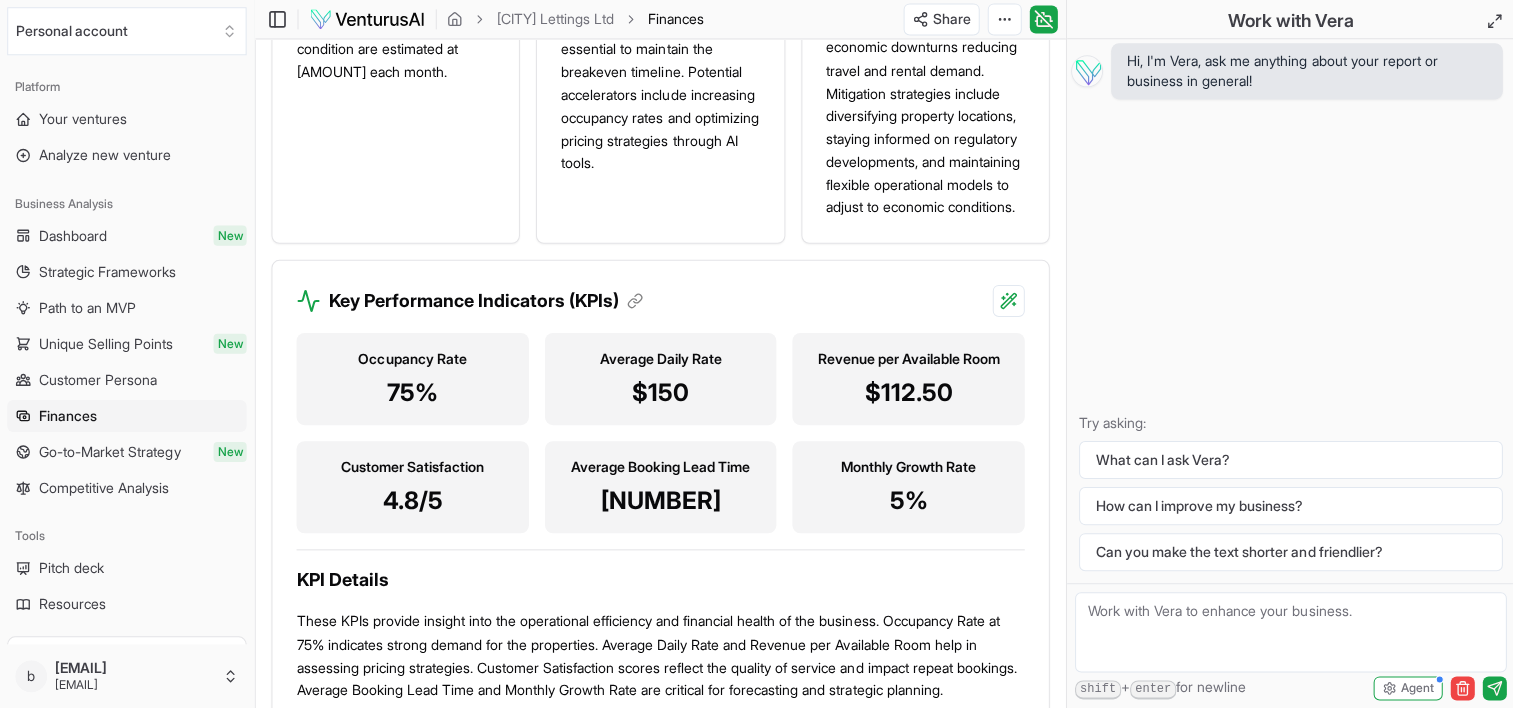 scroll, scrollTop: 2482, scrollLeft: 0, axis: vertical 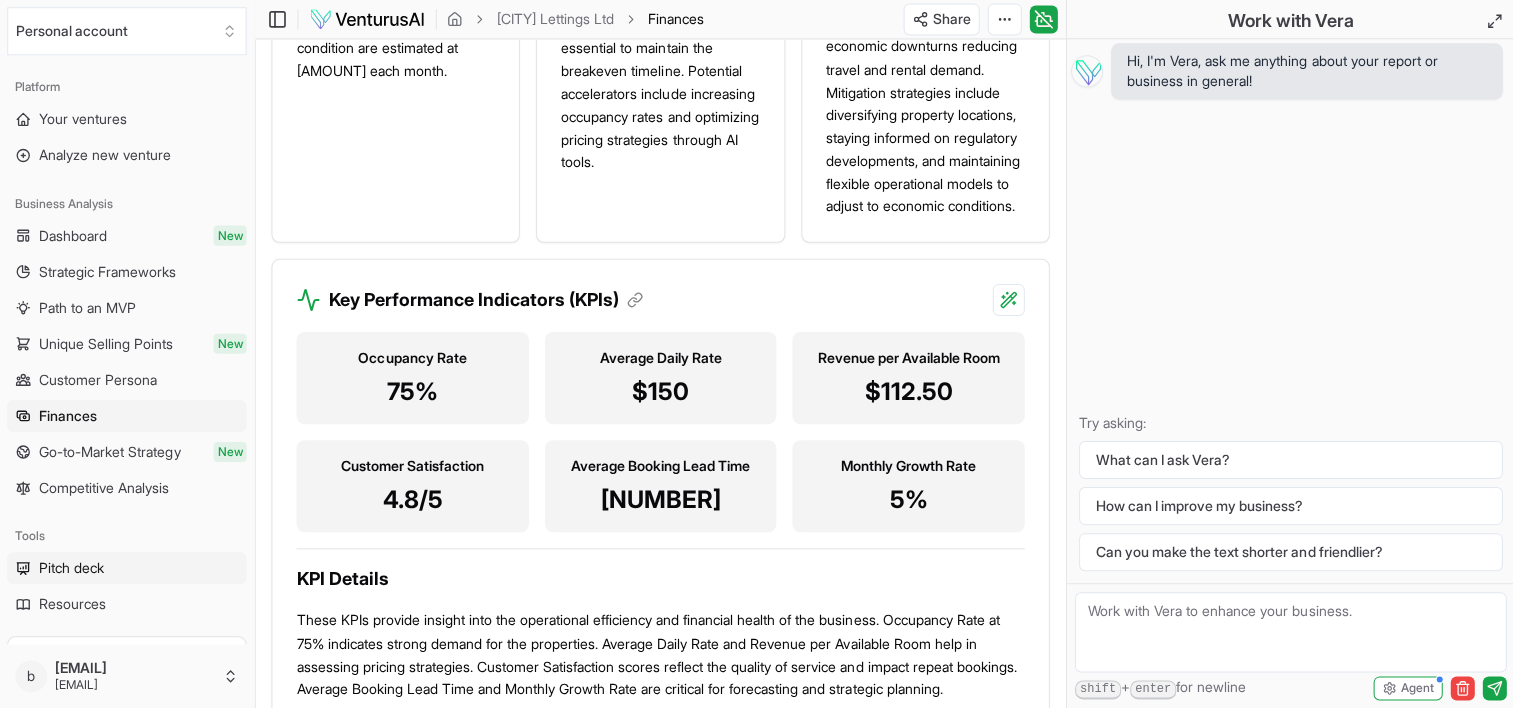 click on "Pitch deck" at bounding box center [72, 568] 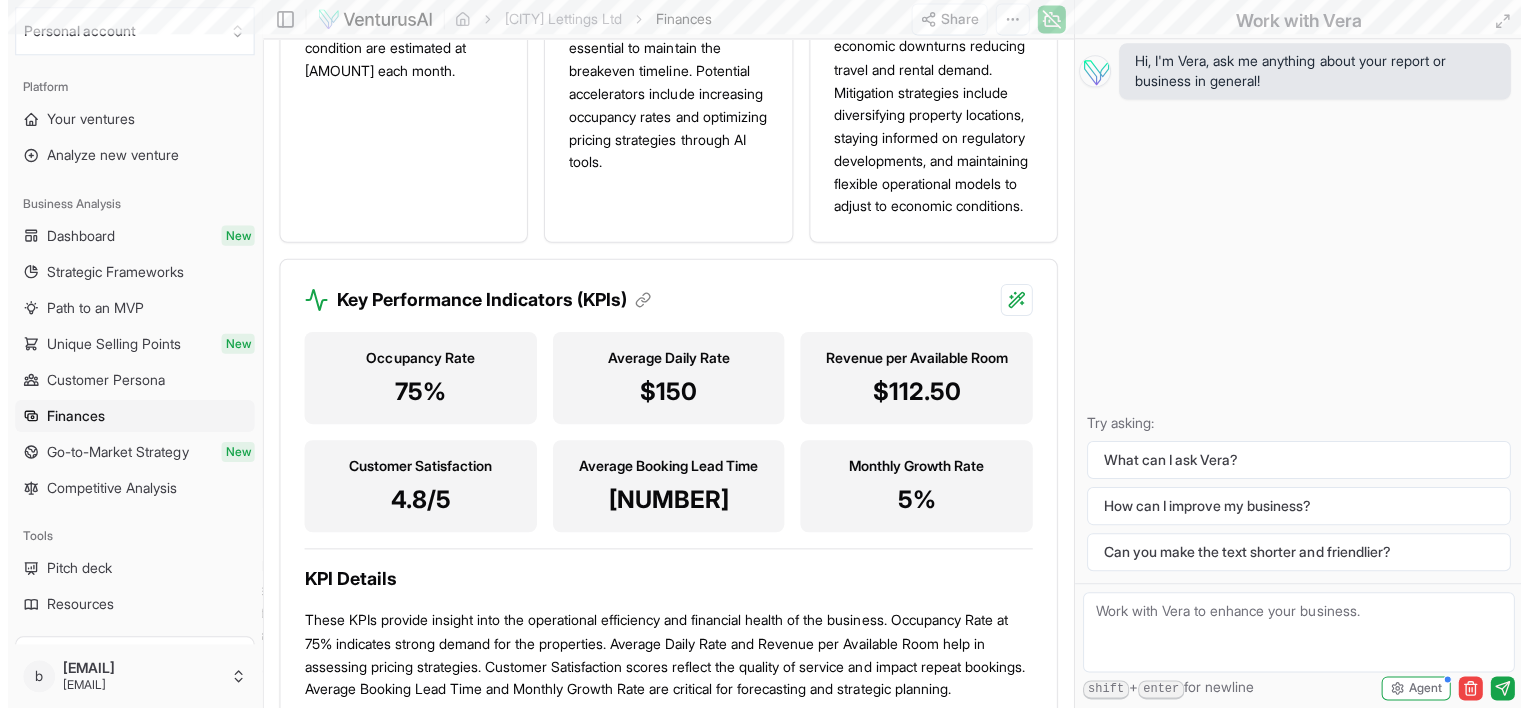 scroll, scrollTop: 0, scrollLeft: 0, axis: both 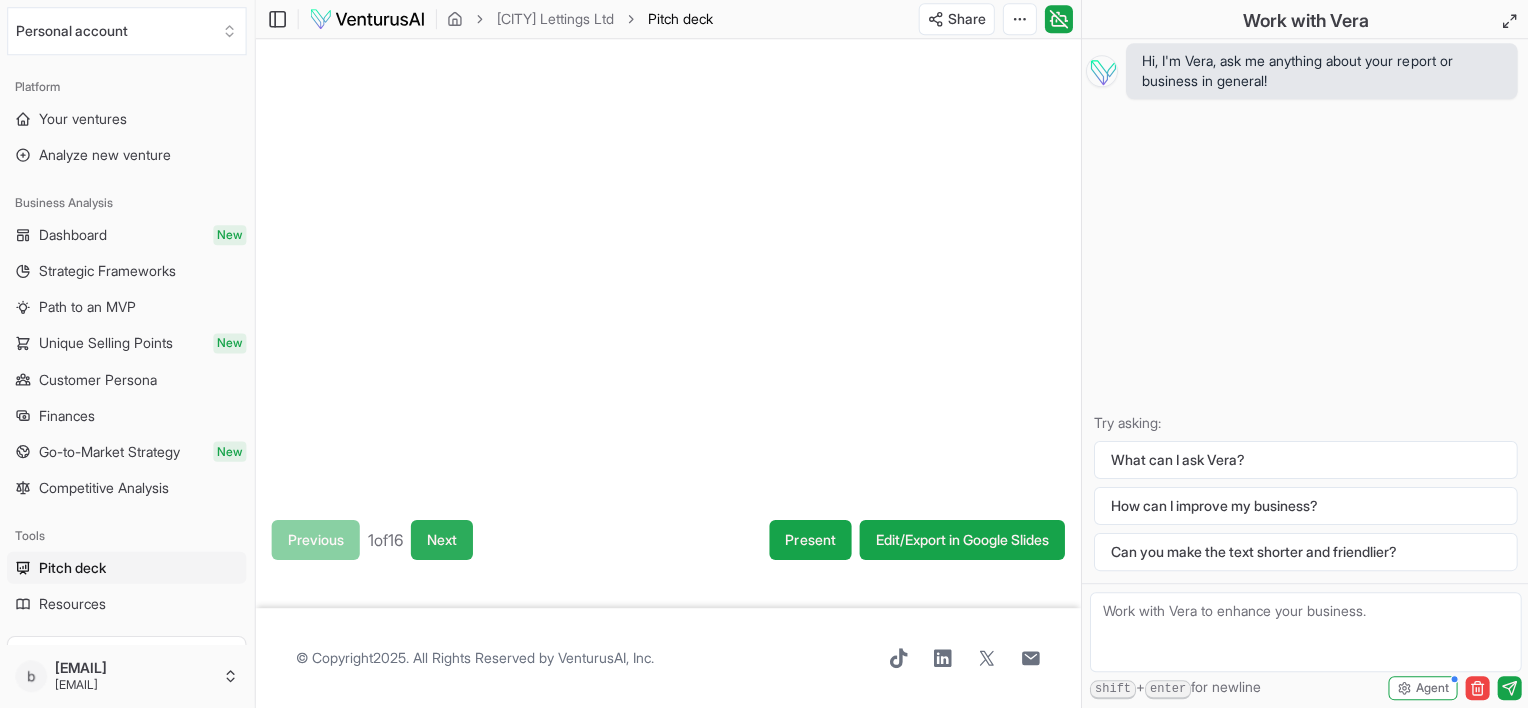 click on "Next" at bounding box center [442, 540] 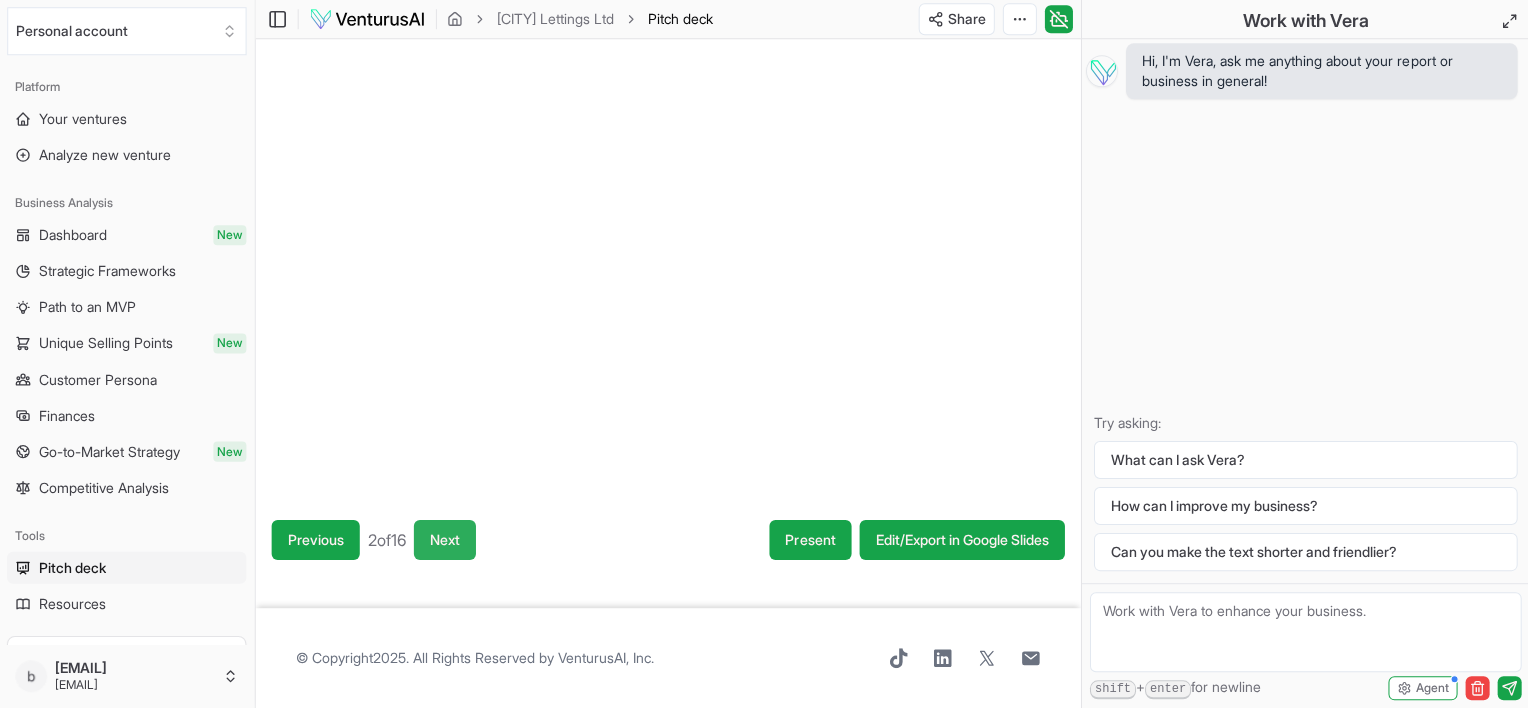 click on "Next" at bounding box center [445, 540] 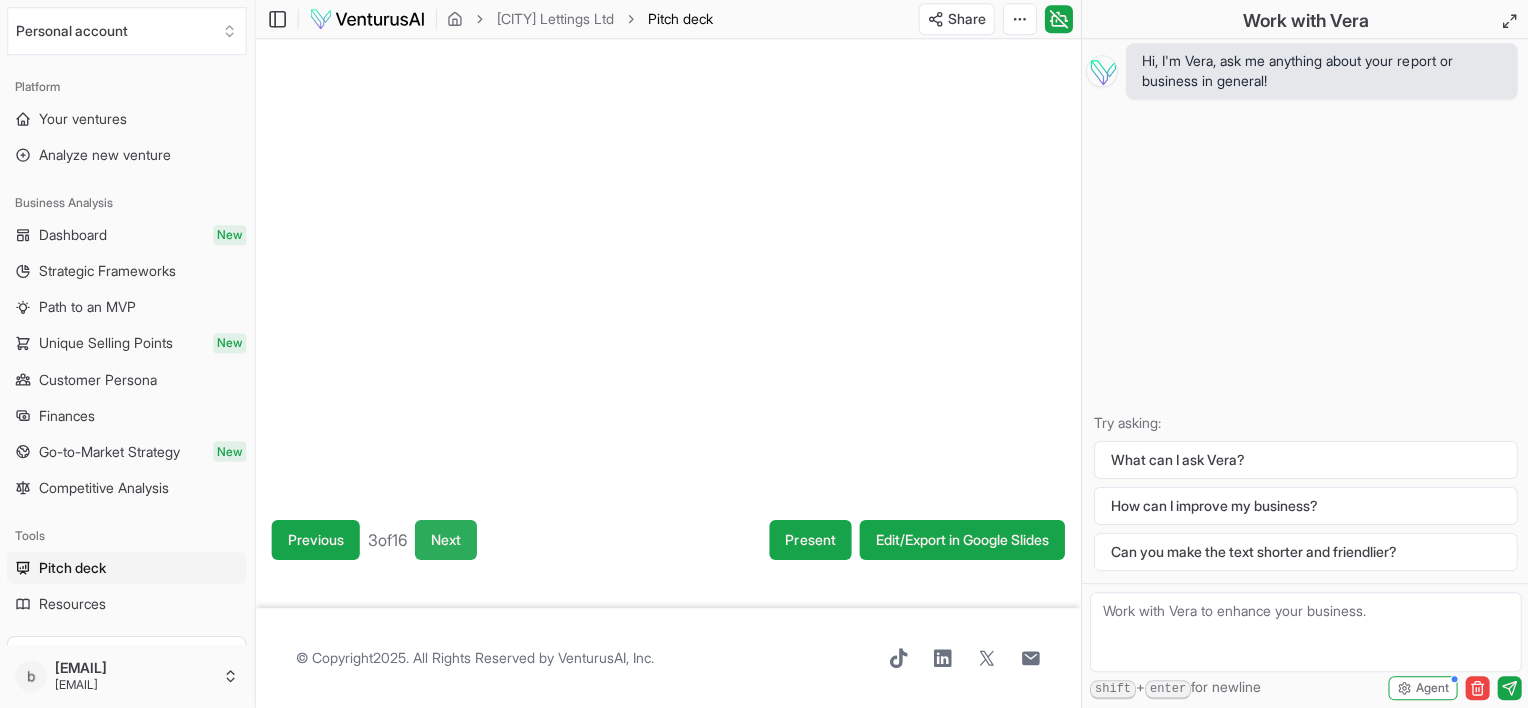 click on "Next" at bounding box center [446, 540] 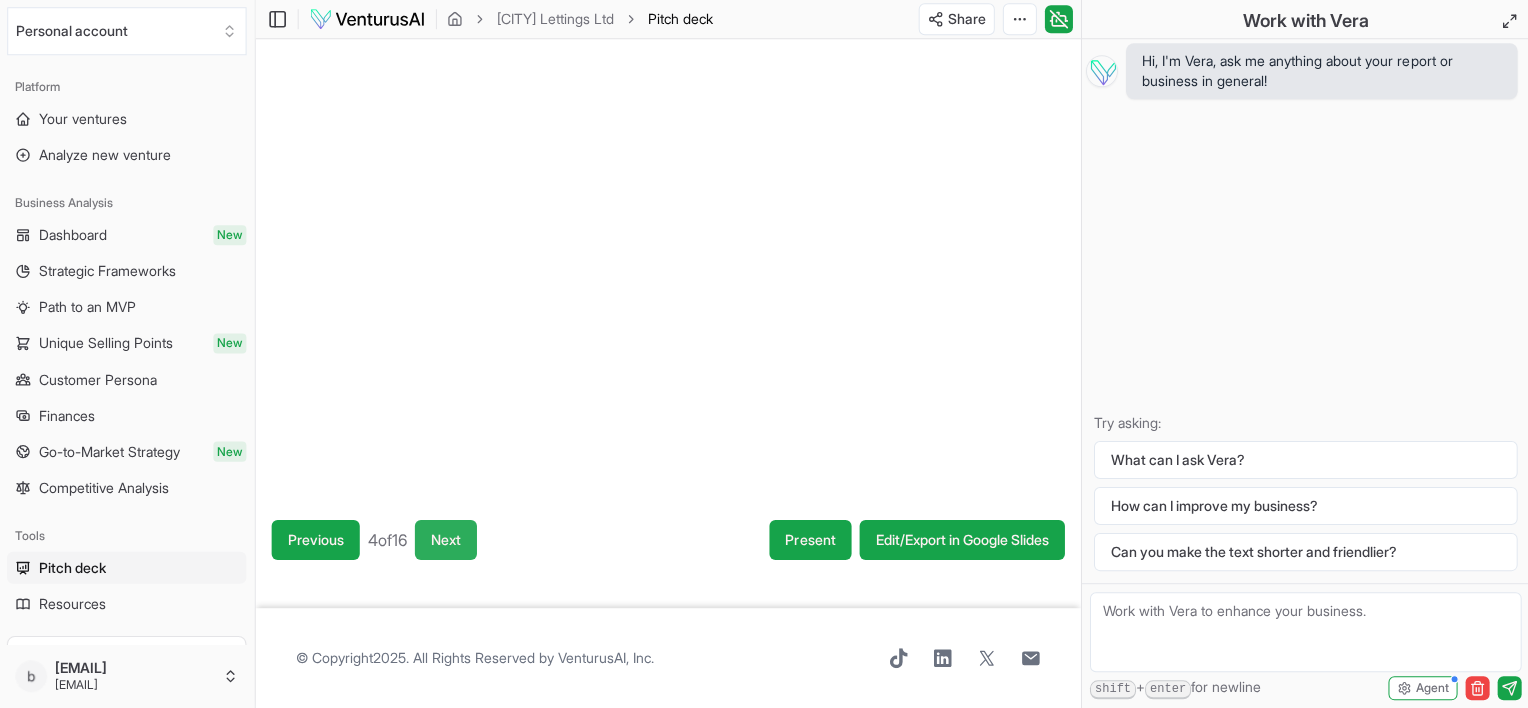 click on "Next" at bounding box center (446, 540) 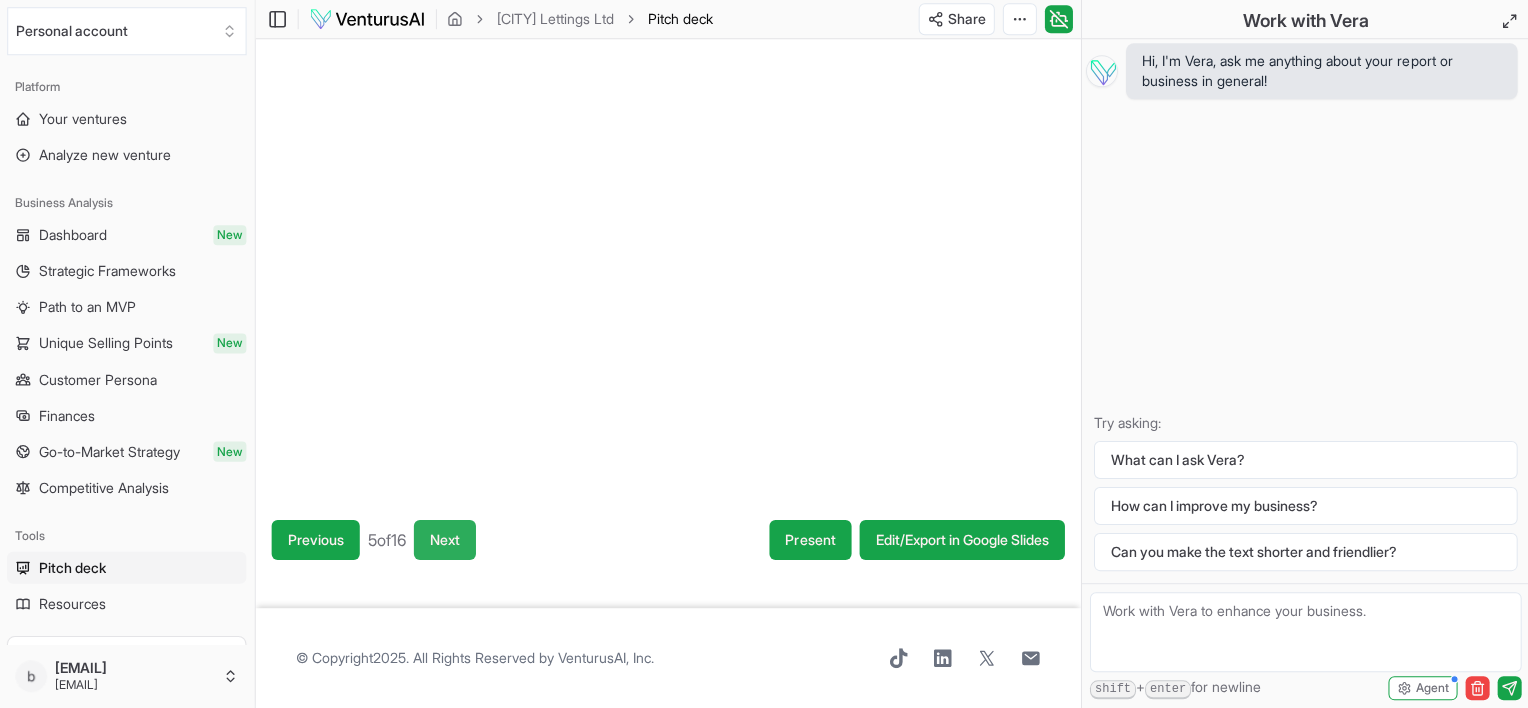 click on "Next" at bounding box center [445, 540] 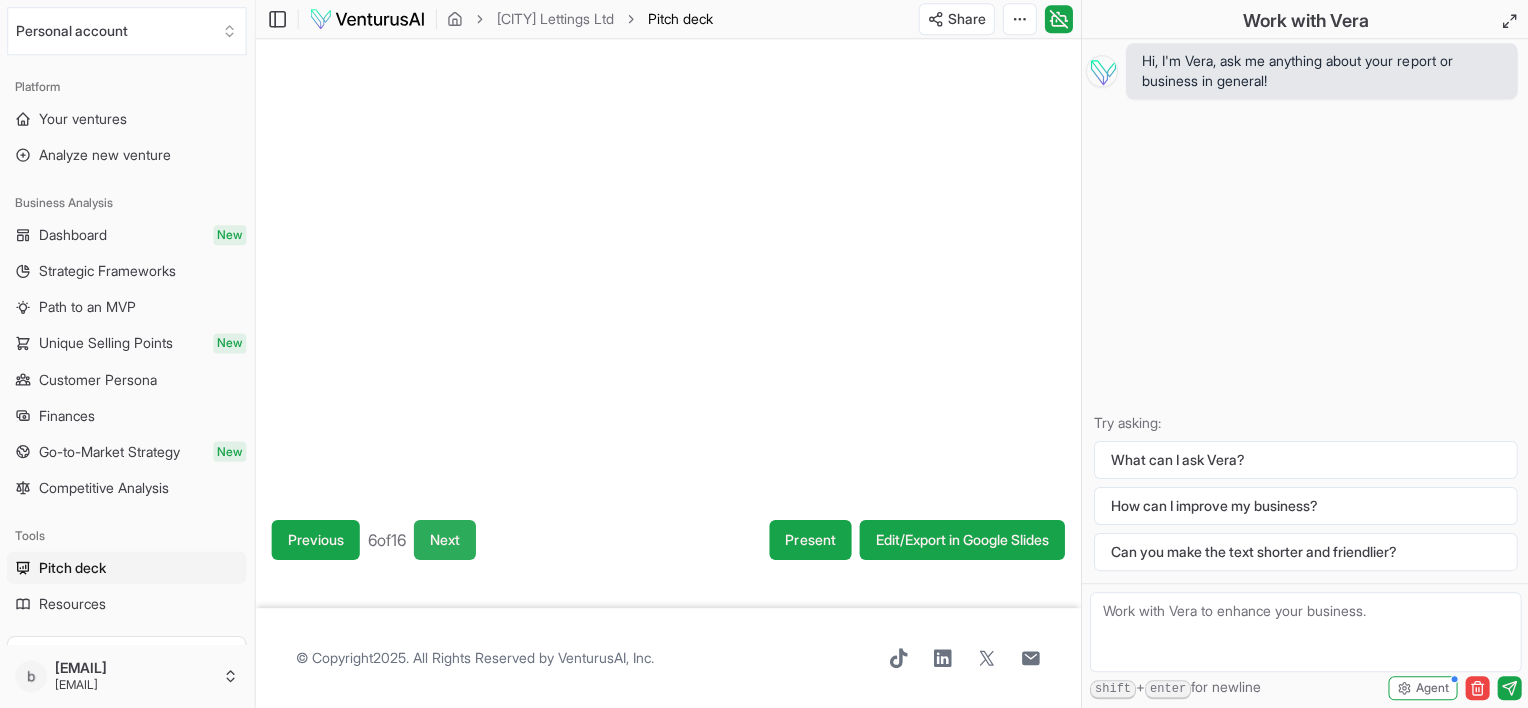 click on "Next" at bounding box center (445, 540) 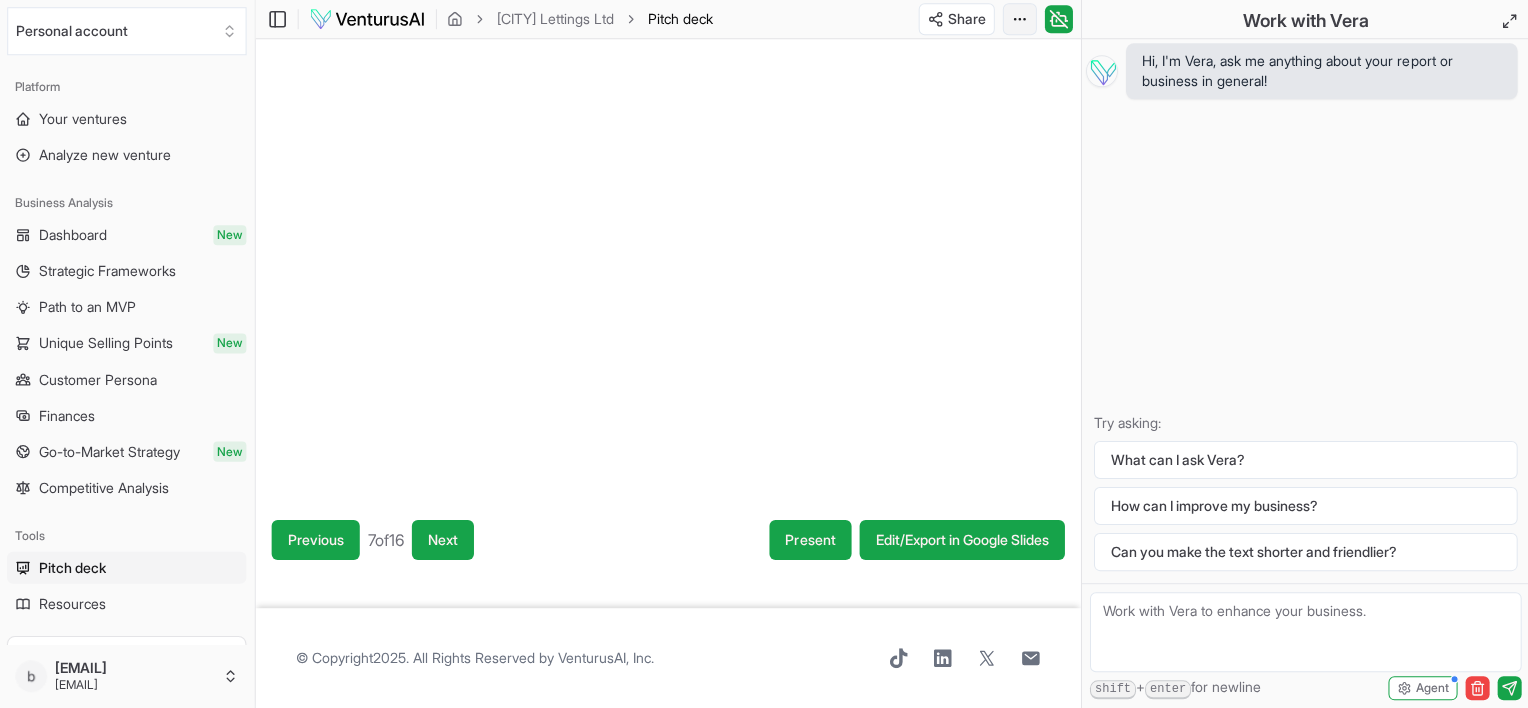click on "We value your privacy We use cookies to enhance your browsing experience, serve personalized ads or content, and analyze our traffic. By clicking "Accept All", you consent to our use of cookies. Customize    Accept All Customize Consent Preferences   We use cookies to help you navigate efficiently and perform certain functions. You will find detailed information about all cookies under each consent category below. The cookies that are categorized as "Necessary" are stored on your browser as they are essential for enabling the basic functionalities of the site. ...  Show more Necessary Always Active Necessary cookies are required to enable the basic features of this site, such as providing secure log-in or adjusting your consent preferences. These cookies do not store any personally identifiable data. Cookie cookieyes-consent Duration 1 year Description Cookie __cf_bm Duration 1 hour Description This cookie, set by Cloudflare, is used to support Cloudflare Bot Management.  Cookie _cfuvid Duration session lidc" at bounding box center [764, 354] 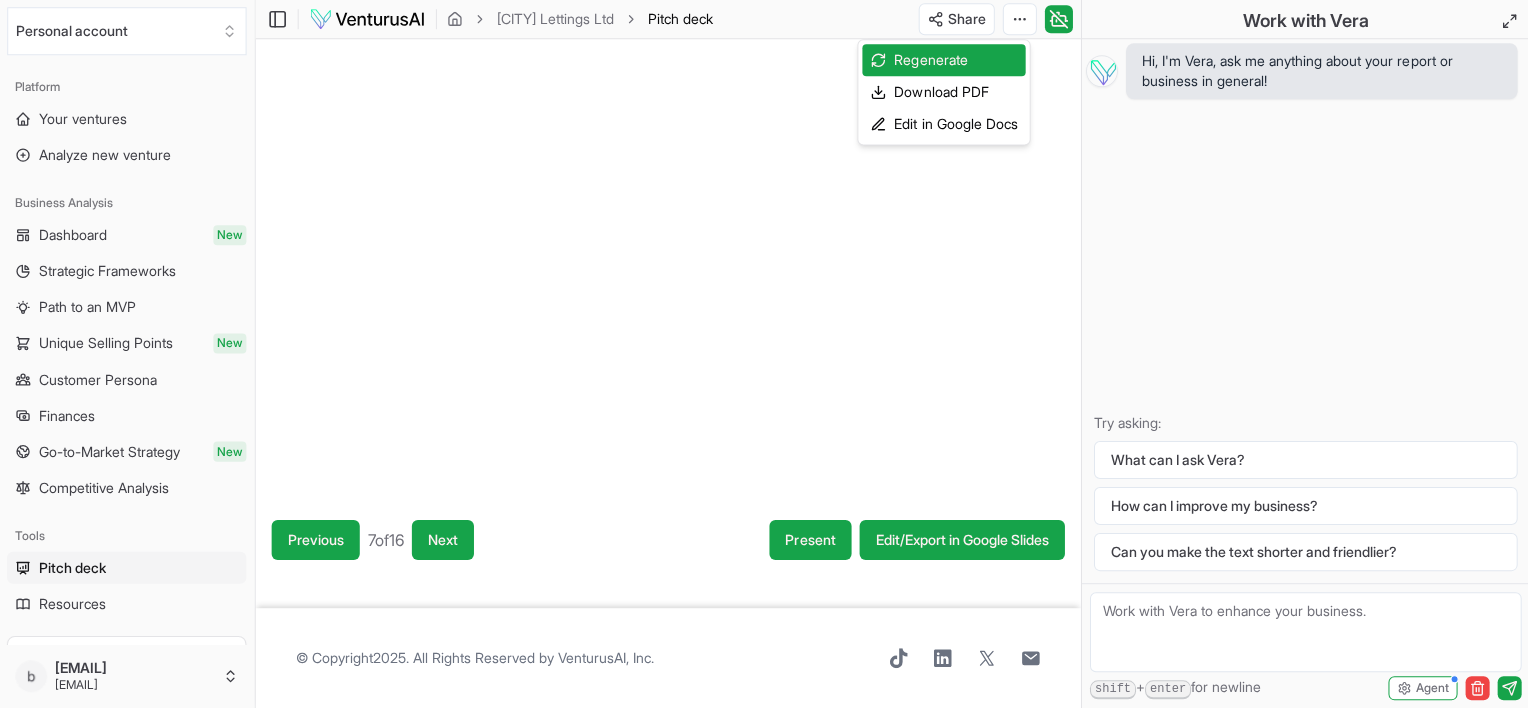 click on "We value your privacy We use cookies to enhance your browsing experience, serve personalized ads or content, and analyze our traffic. By clicking "Accept All", you consent to our use of cookies. Customize    Accept All Customize Consent Preferences   We use cookies to help you navigate efficiently and perform certain functions. You will find detailed information about all cookies under each consent category below. The cookies that are categorized as "Necessary" are stored on your browser as they are essential for enabling the basic functionalities of the site. ...  Show more Necessary Always Active Necessary cookies are required to enable the basic features of this site, such as providing secure log-in or adjusting your consent preferences. These cookies do not store any personally identifiable data. Cookie cookieyes-consent Duration 1 year Description Cookie __cf_bm Duration 1 hour Description This cookie, set by Cloudflare, is used to support Cloudflare Bot Management.  Cookie _cfuvid Duration session lidc" at bounding box center [764, 354] 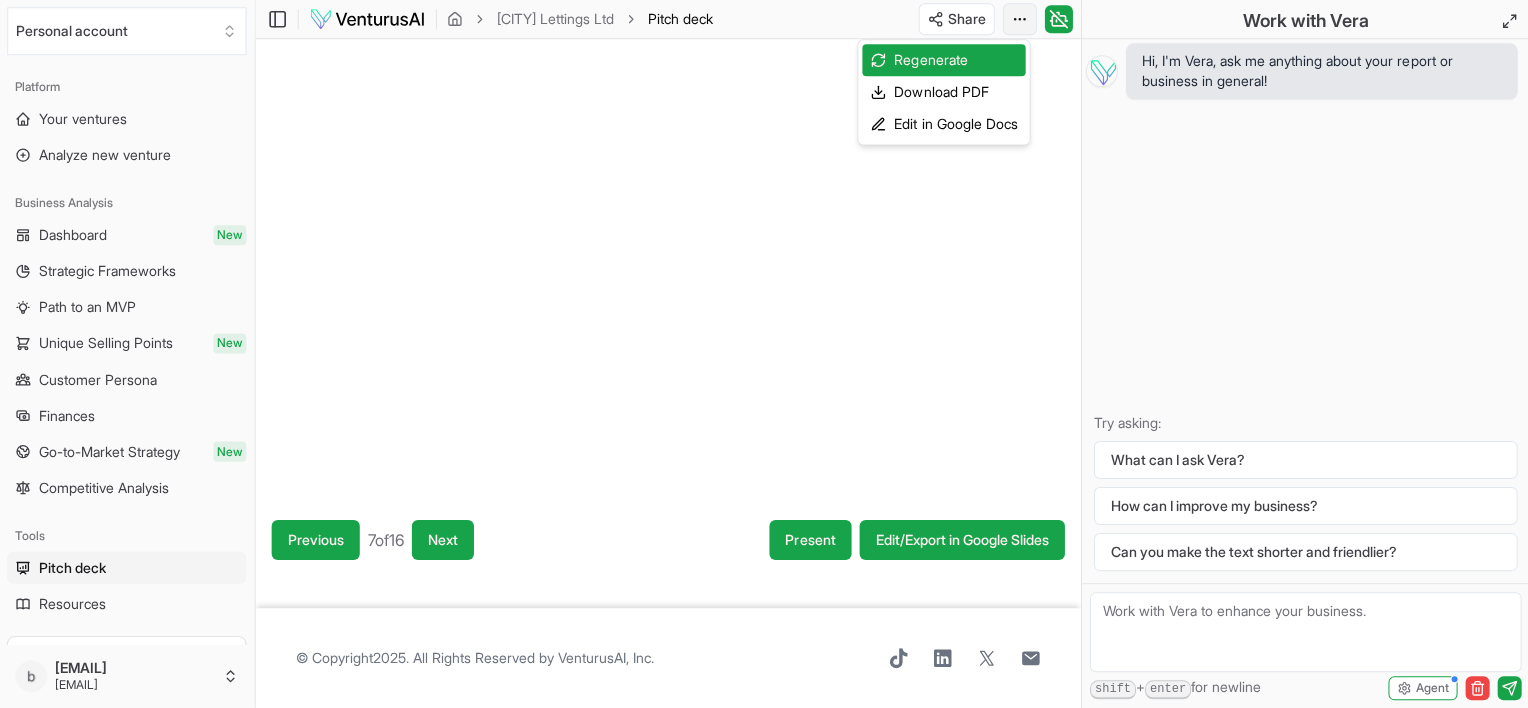 click on "We value your privacy We use cookies to enhance your browsing experience, serve personalized ads or content, and analyze our traffic. By clicking "Accept All", you consent to our use of cookies. Customize    Accept All Customize Consent Preferences   We use cookies to help you navigate efficiently and perform certain functions. You will find detailed information about all cookies under each consent category below. The cookies that are categorized as "Necessary" are stored on your browser as they are essential for enabling the basic functionalities of the site. ...  Show more Necessary Always Active Necessary cookies are required to enable the basic features of this site, such as providing secure log-in or adjusting your consent preferences. These cookies do not store any personally identifiable data. Cookie cookieyes-consent Duration 1 year Description Cookie __cf_bm Duration 1 hour Description This cookie, set by Cloudflare, is used to support Cloudflare Bot Management.  Cookie _cfuvid Duration session lidc" at bounding box center (764, 354) 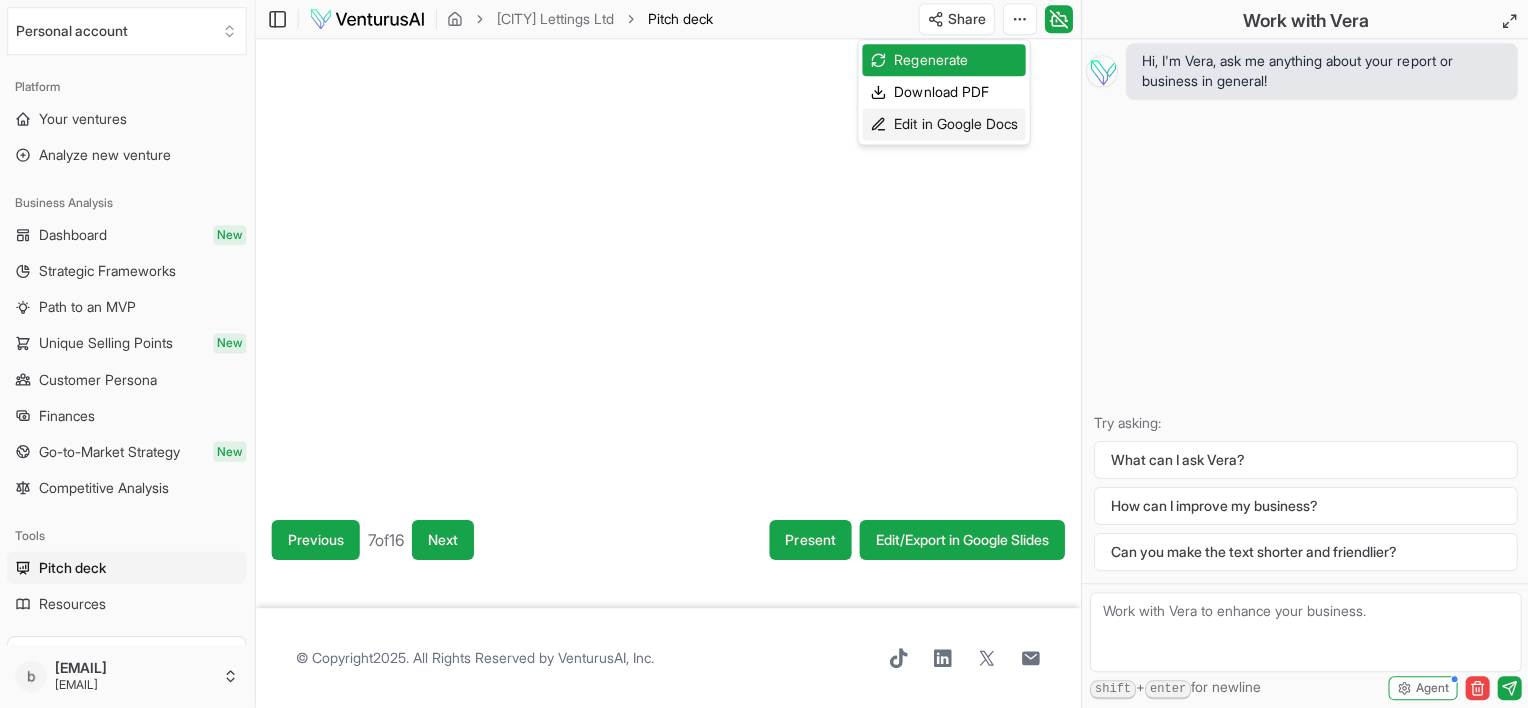 click on "Edit in Google Docs" at bounding box center (943, 125) 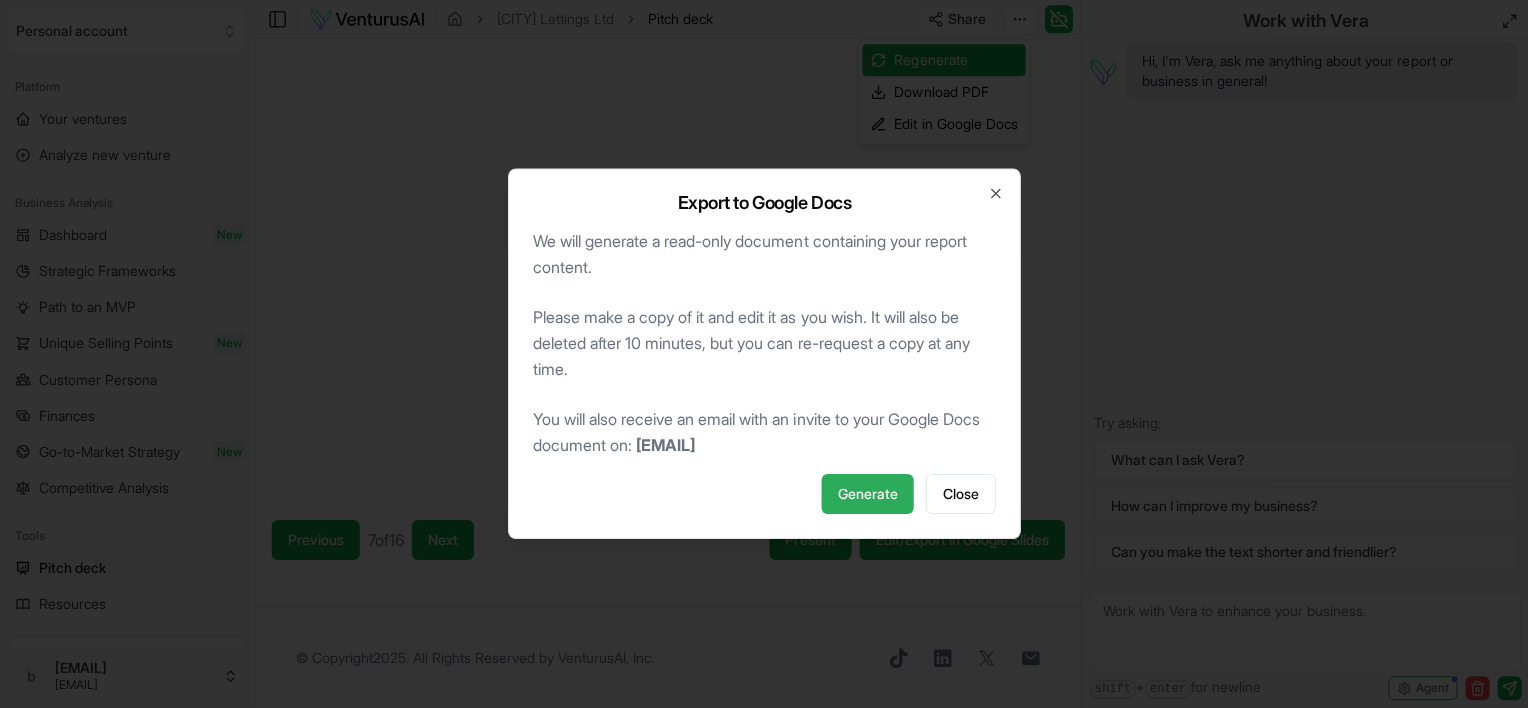 click on "Generate" at bounding box center (867, 494) 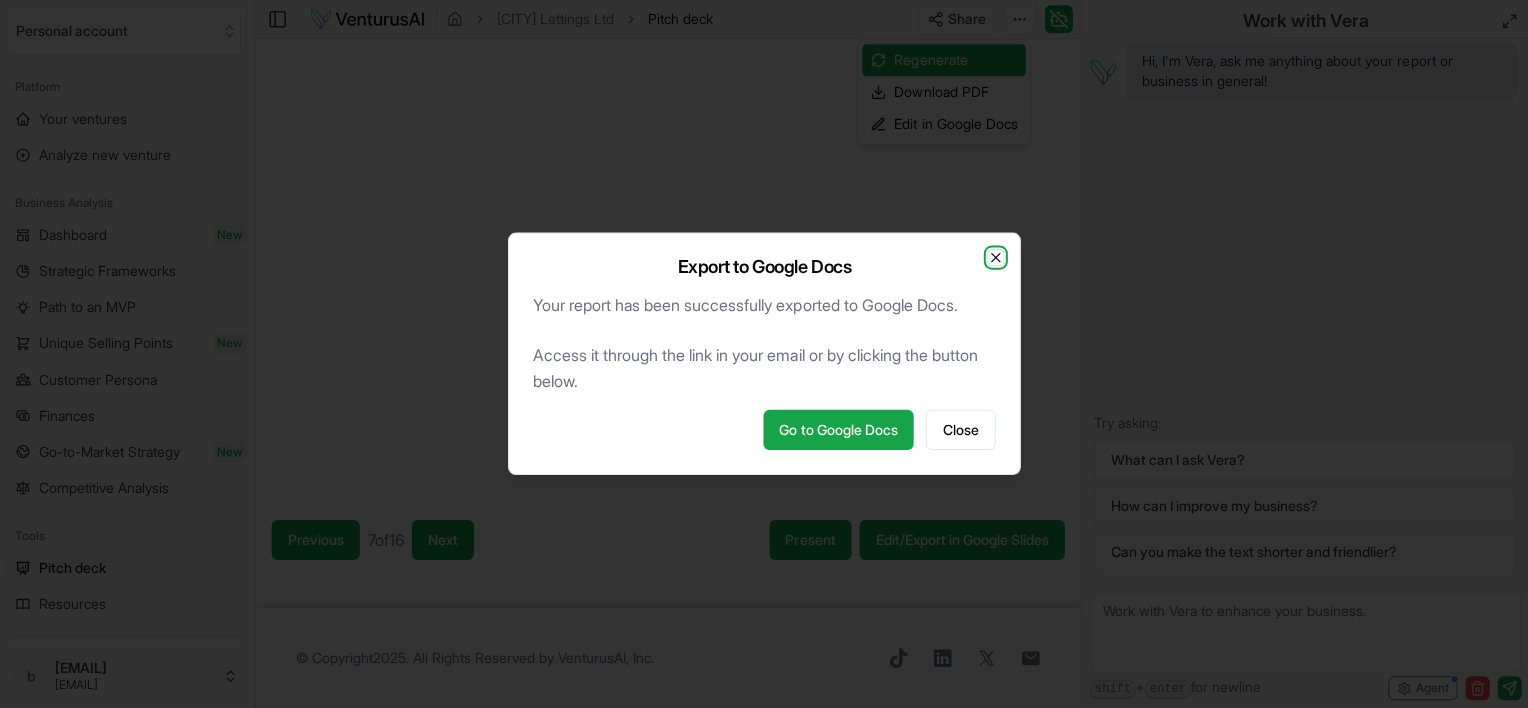 click 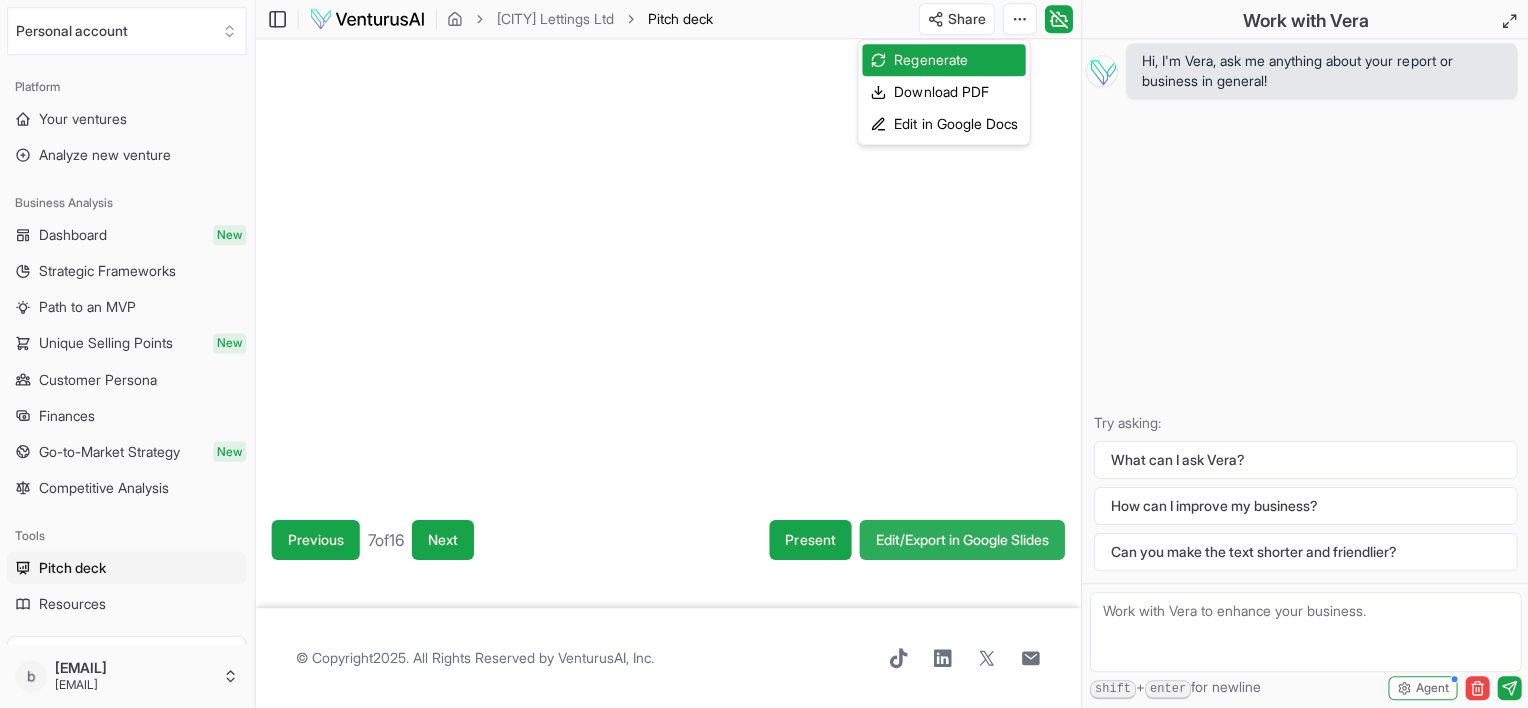click on "We value your privacy We use cookies to enhance your browsing experience, serve personalized ads or content, and analyze our traffic. By clicking "Accept All", you consent to our use of cookies. Customize    Accept All Customize Consent Preferences   We use cookies to help you navigate efficiently and perform certain functions. You will find detailed information about all cookies under each consent category below. The cookies that are categorized as "Necessary" are stored on your browser as they are essential for enabling the basic functionalities of the site. ...  Show more Necessary Always Active Necessary cookies are required to enable the basic features of this site, such as providing secure log-in or adjusting your consent preferences. These cookies do not store any personally identifiable data. Cookie cookieyes-consent Duration 1 year Description Cookie __cf_bm Duration 1 hour Description This cookie, set by Cloudflare, is used to support Cloudflare Bot Management.  Cookie _cfuvid Duration session lidc" at bounding box center [764, 354] 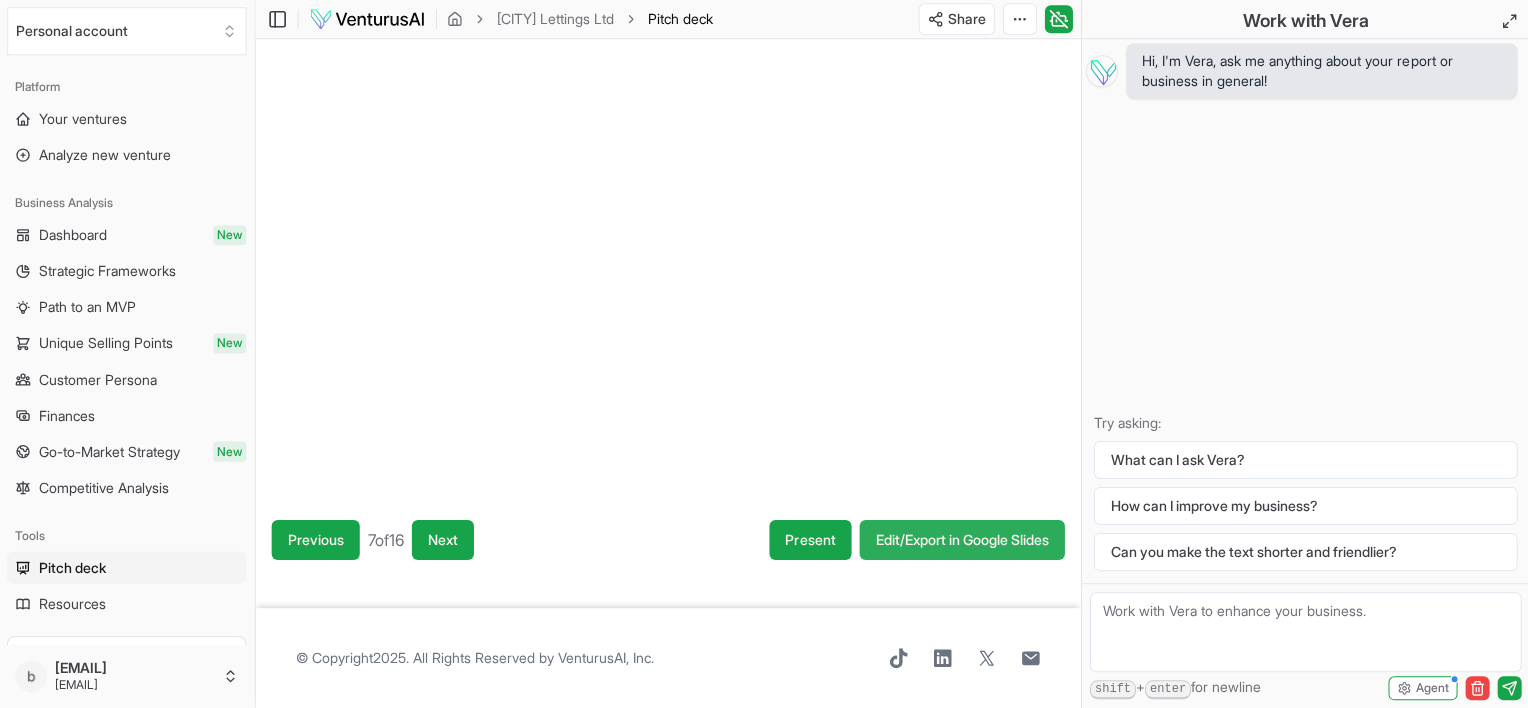 click on "Edit/Export in Google Slides" at bounding box center [961, 540] 